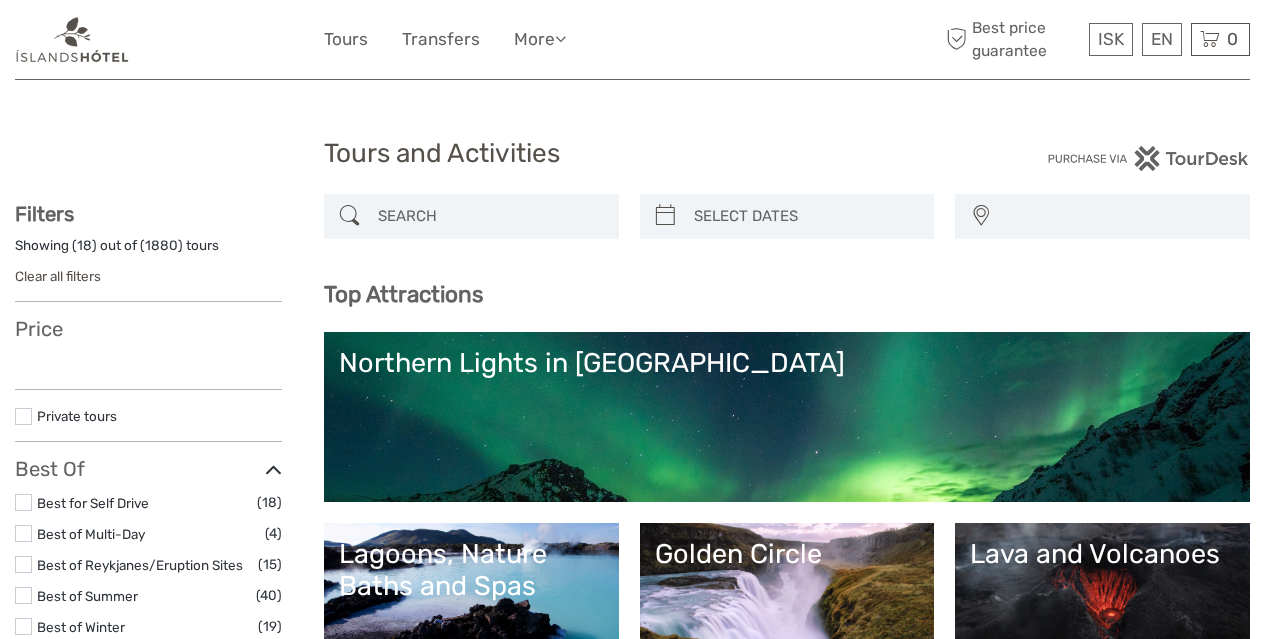 select 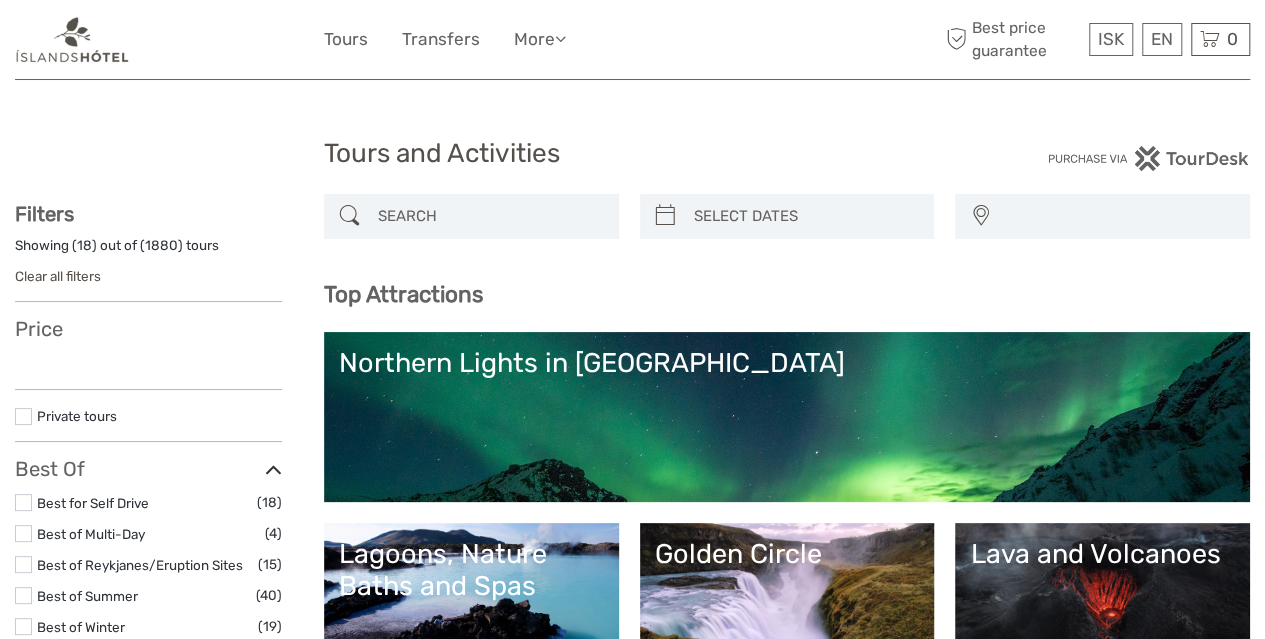 scroll, scrollTop: 0, scrollLeft: 0, axis: both 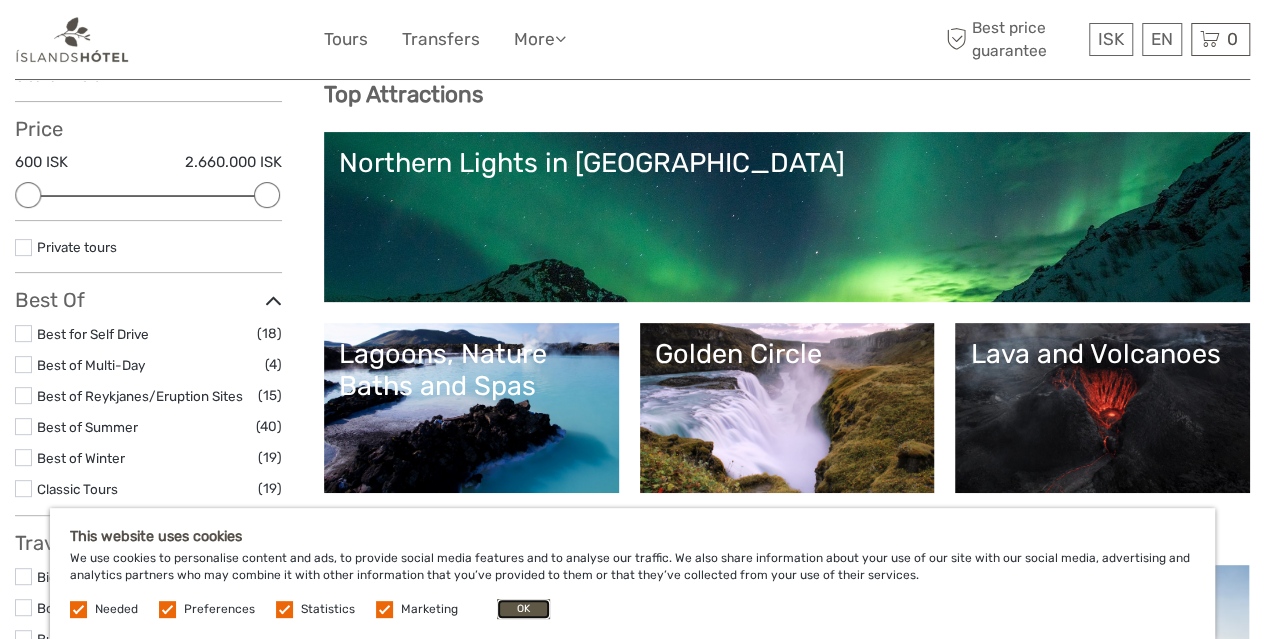 click on "OK" at bounding box center (523, 609) 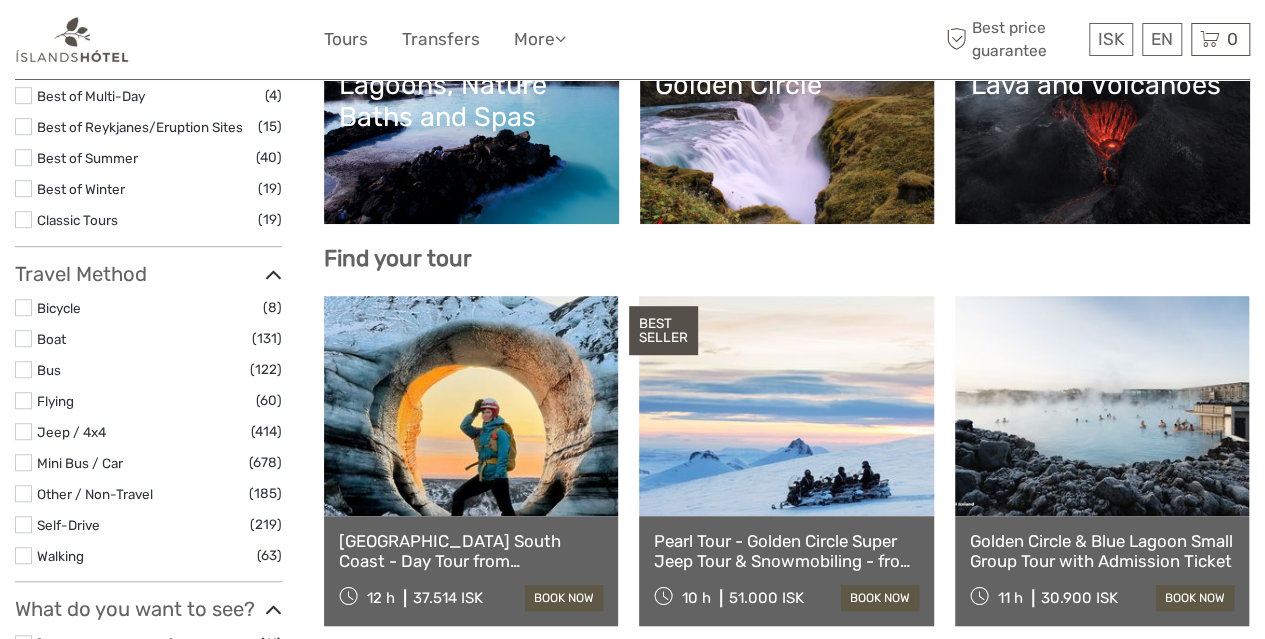 scroll, scrollTop: 500, scrollLeft: 0, axis: vertical 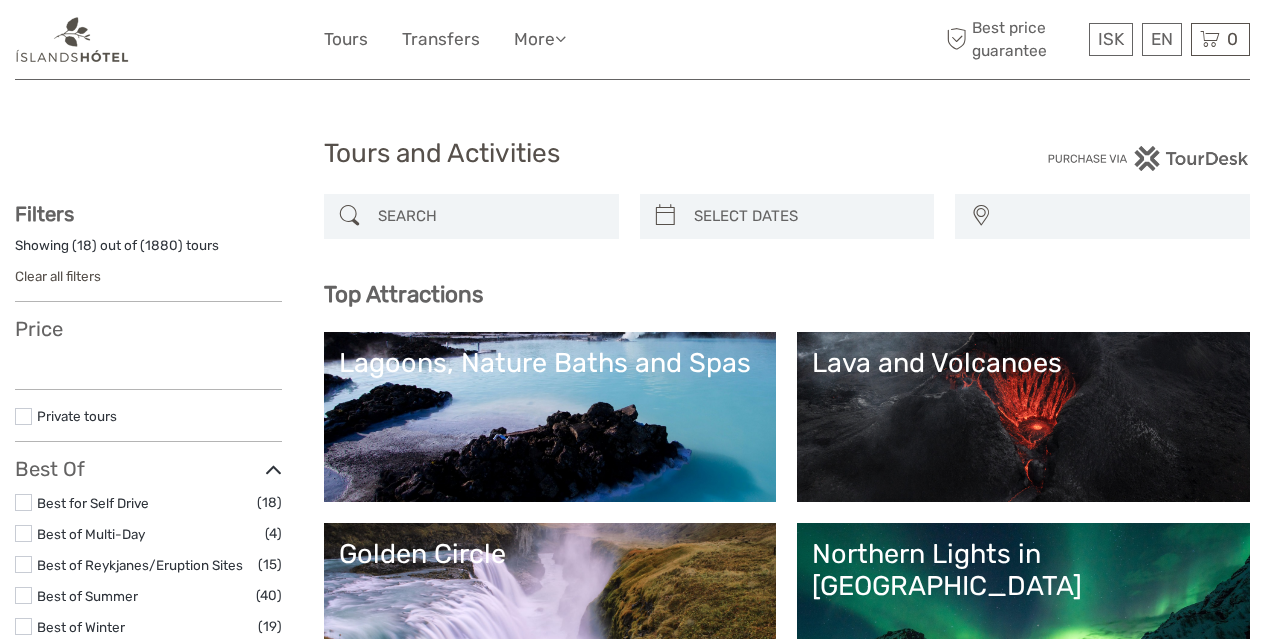 select 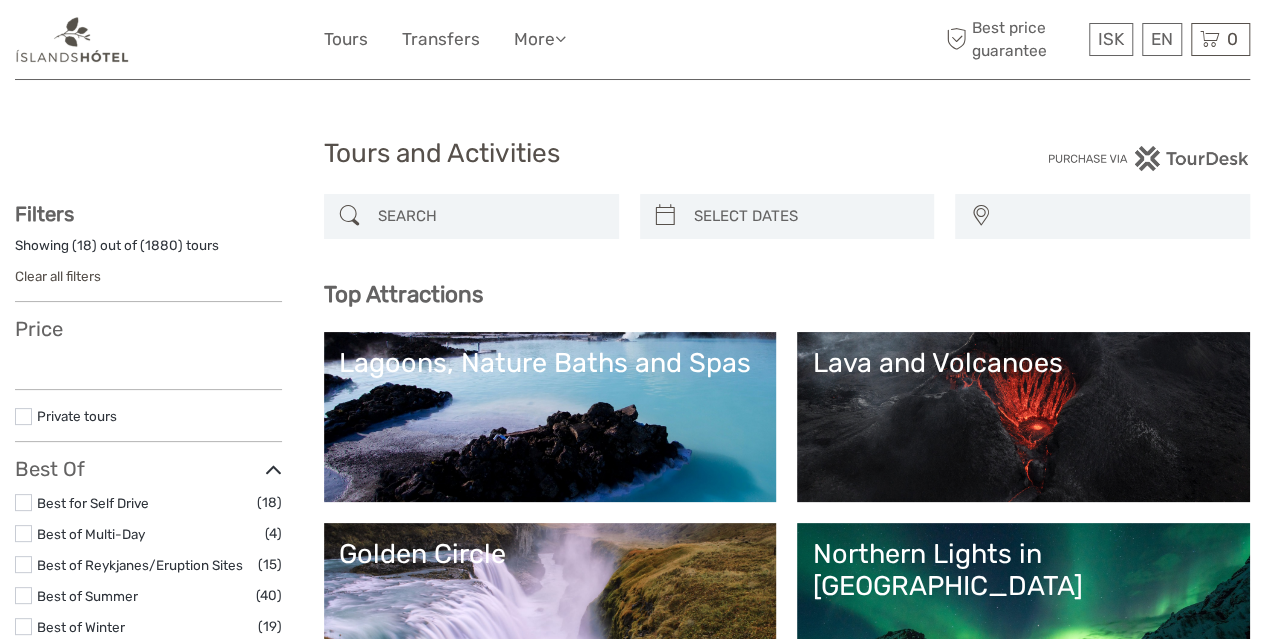 select 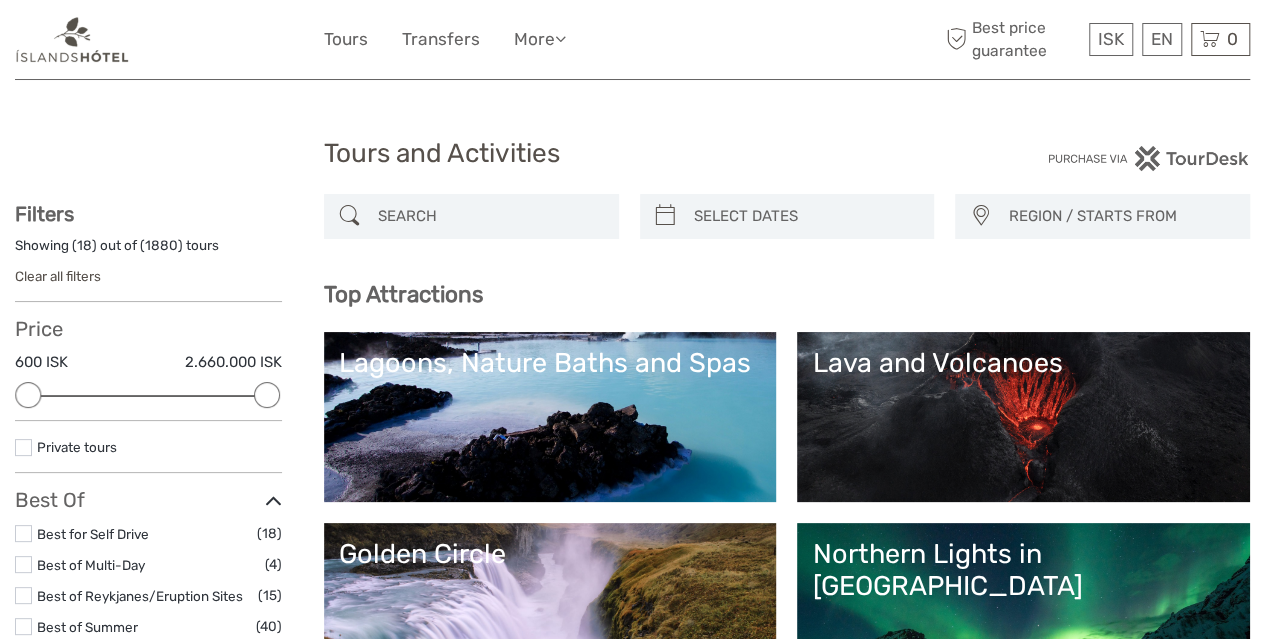 scroll, scrollTop: 0, scrollLeft: 0, axis: both 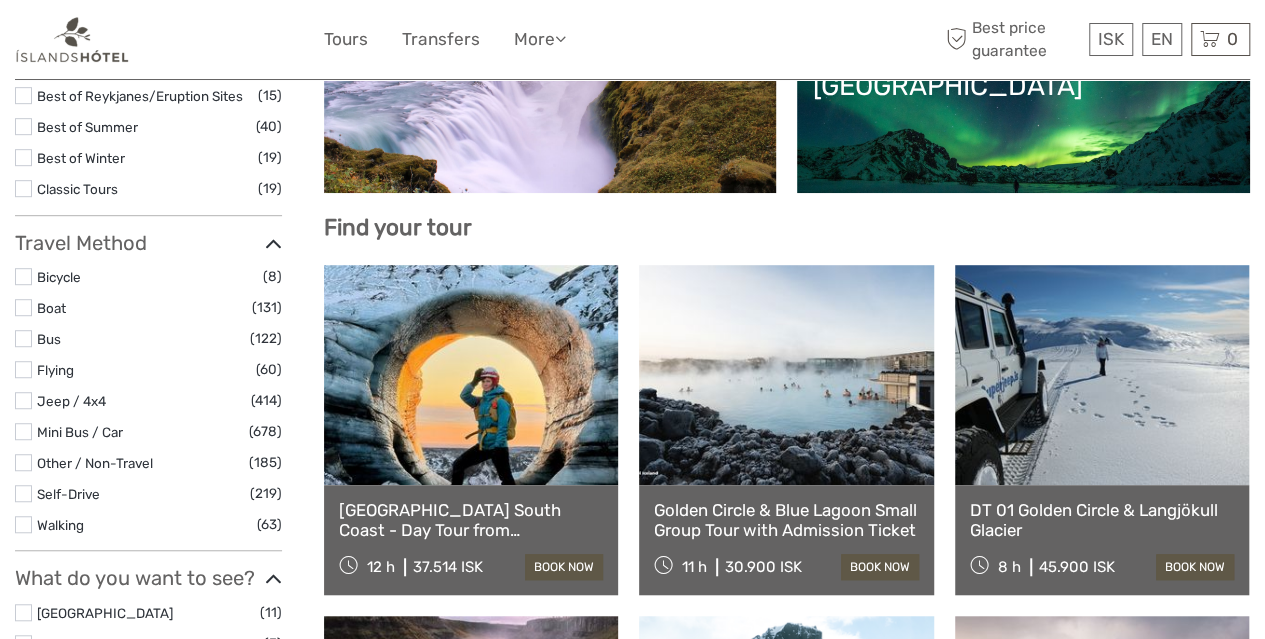 click at bounding box center [471, 375] 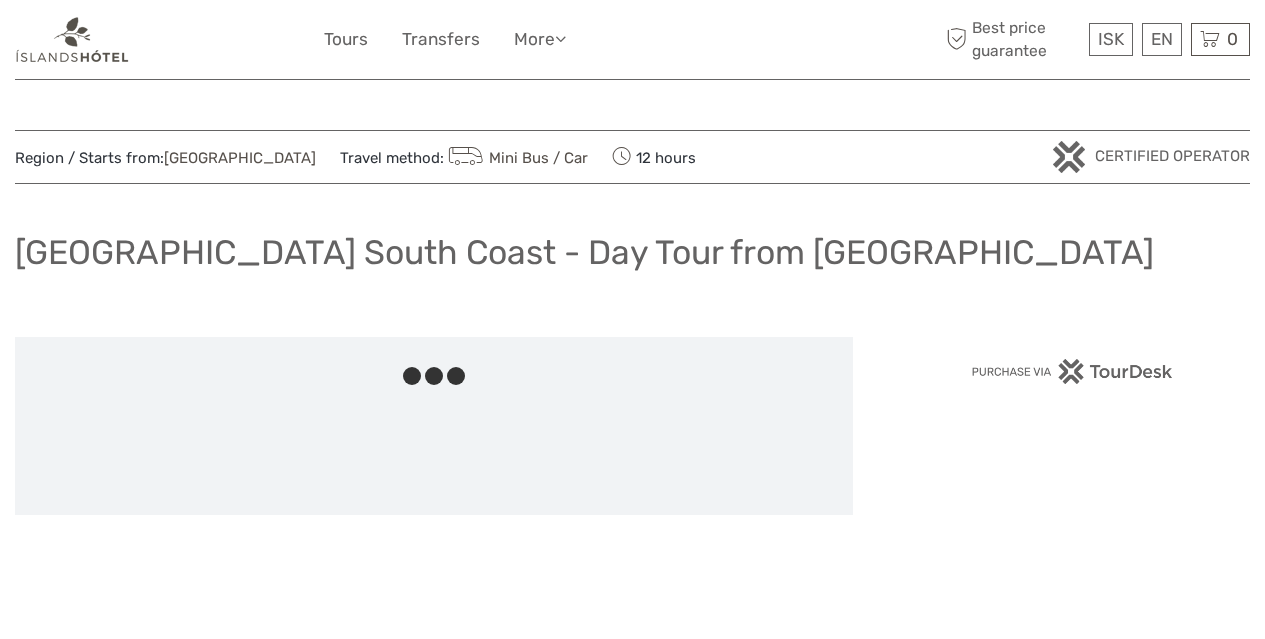 scroll, scrollTop: 0, scrollLeft: 0, axis: both 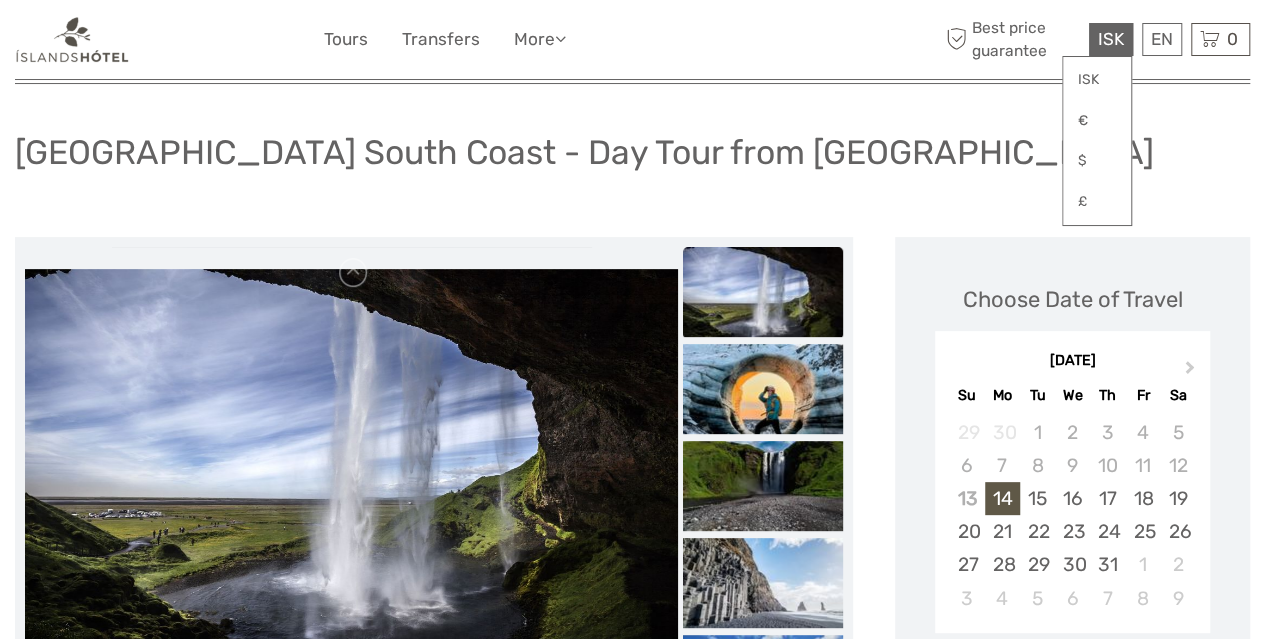 click on "ISK" at bounding box center (1111, 39) 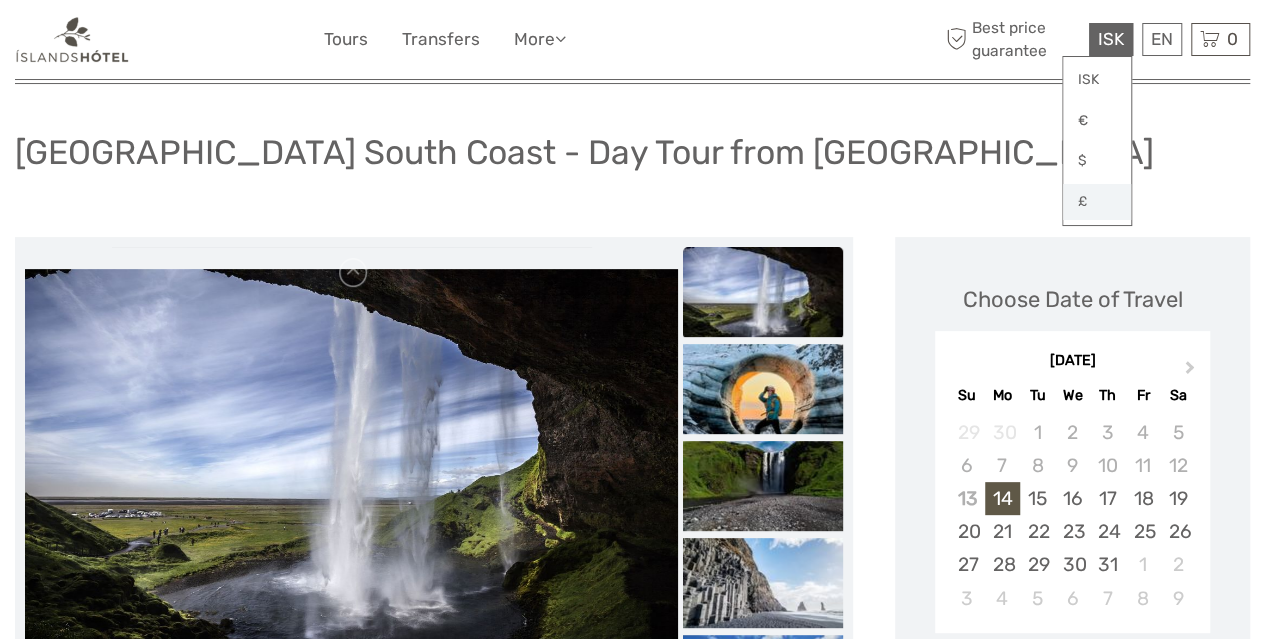 click on "£" at bounding box center (1097, 202) 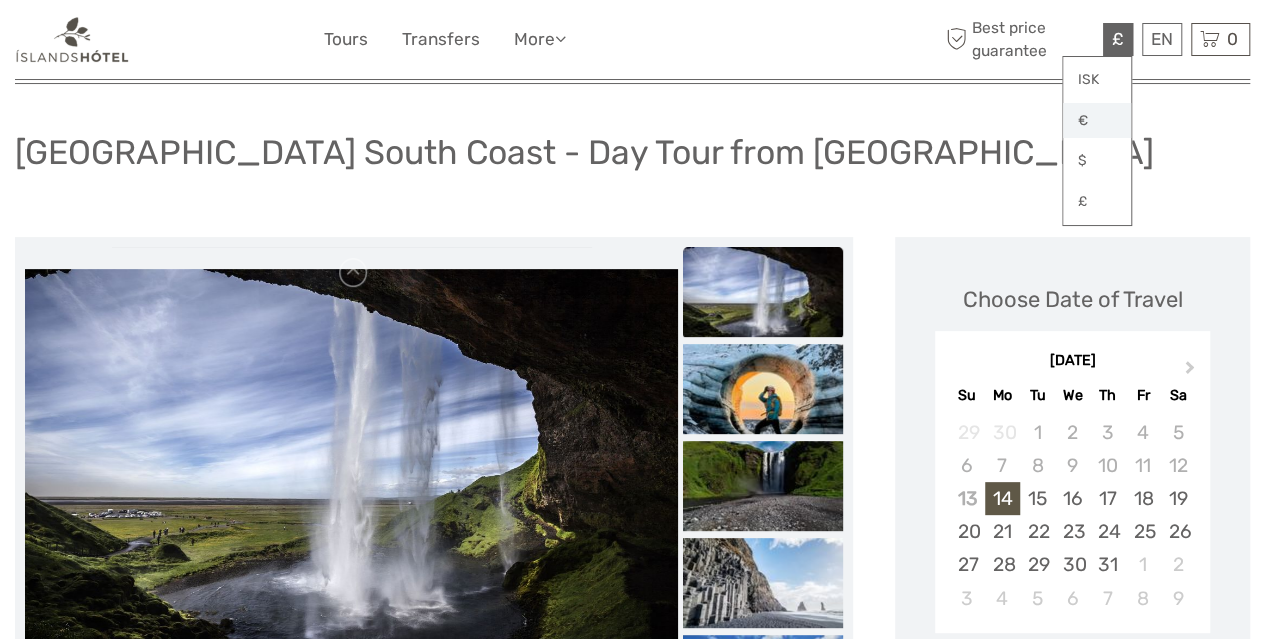 click on "€" at bounding box center (1097, 121) 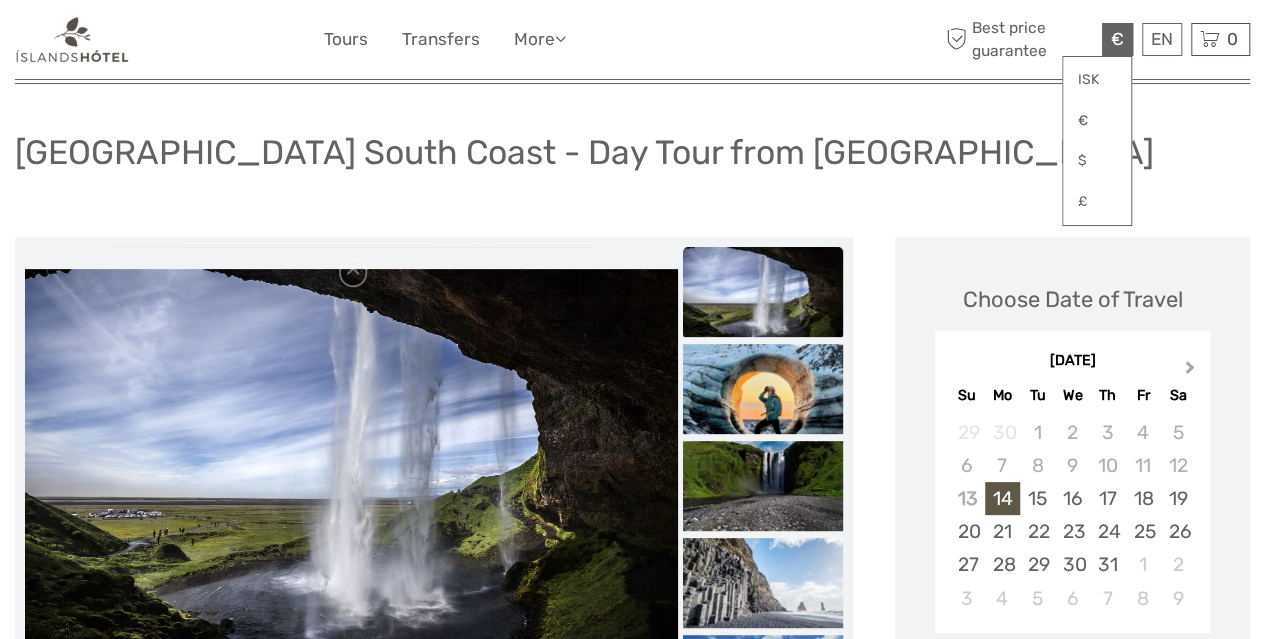 click on "Next Month" at bounding box center (1190, 371) 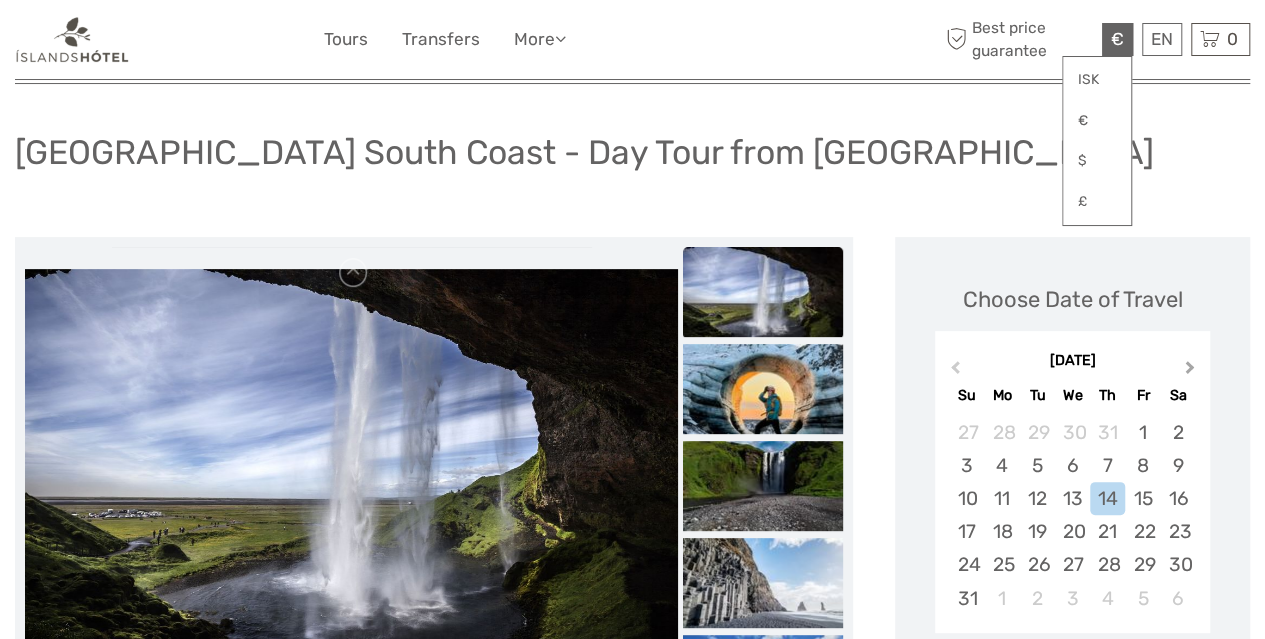click on "Next Month" at bounding box center [1190, 371] 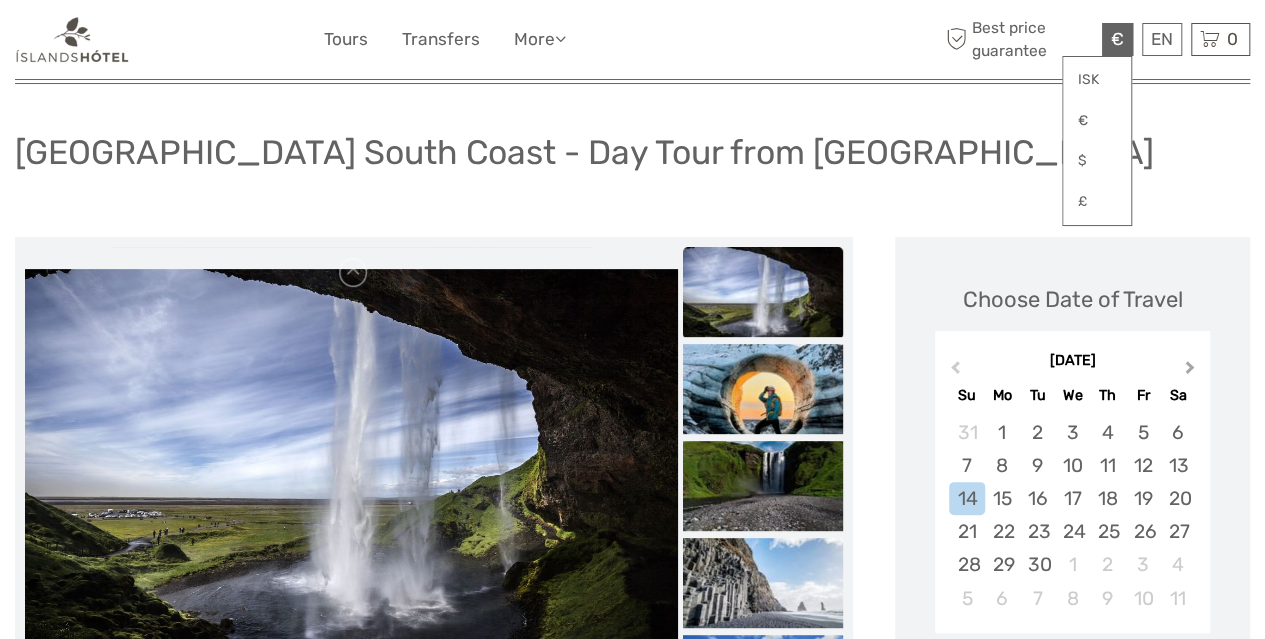 click on "Next Month" at bounding box center (1190, 371) 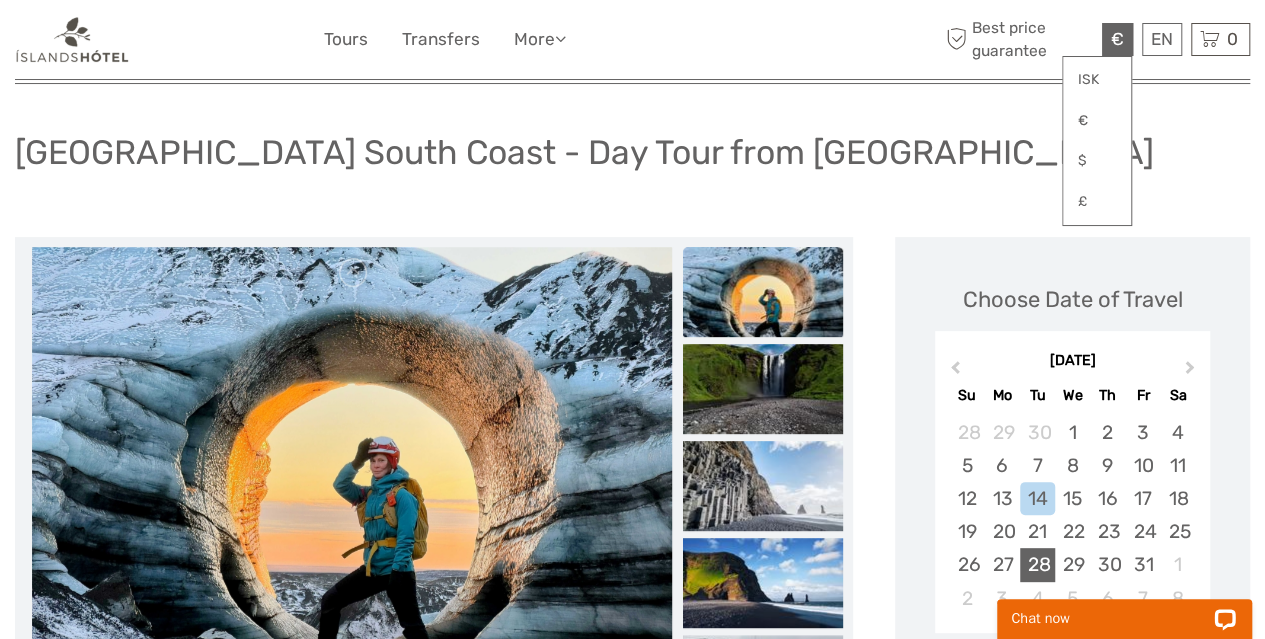 click on "28" at bounding box center (1037, 564) 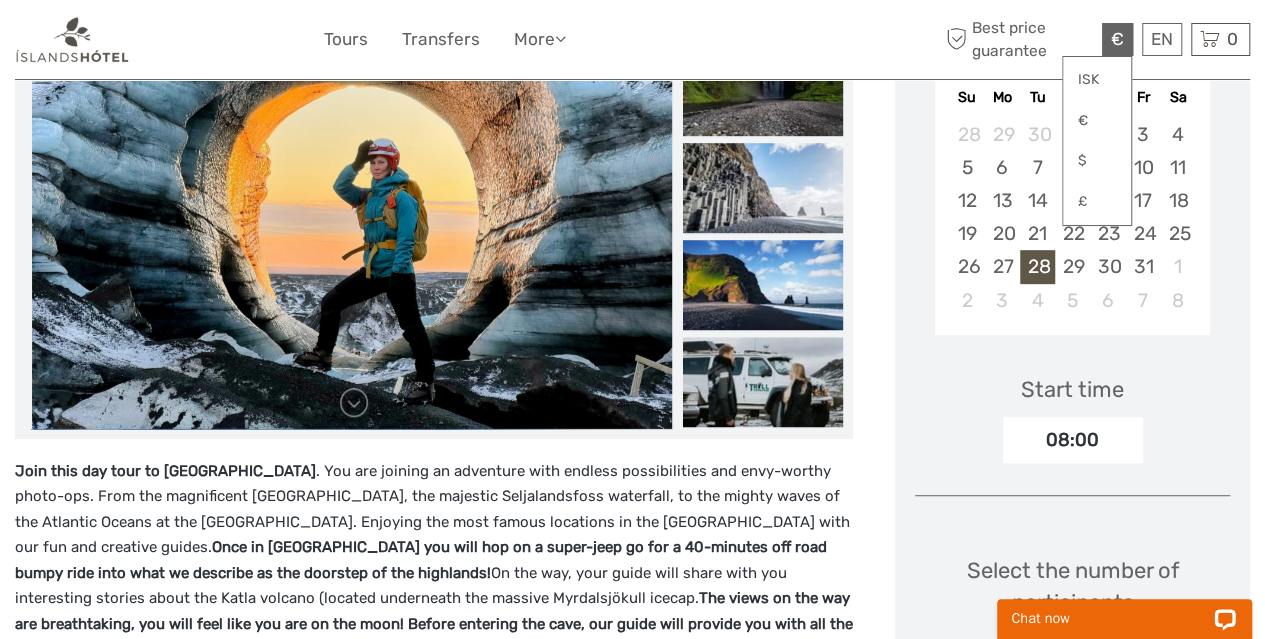 scroll, scrollTop: 400, scrollLeft: 0, axis: vertical 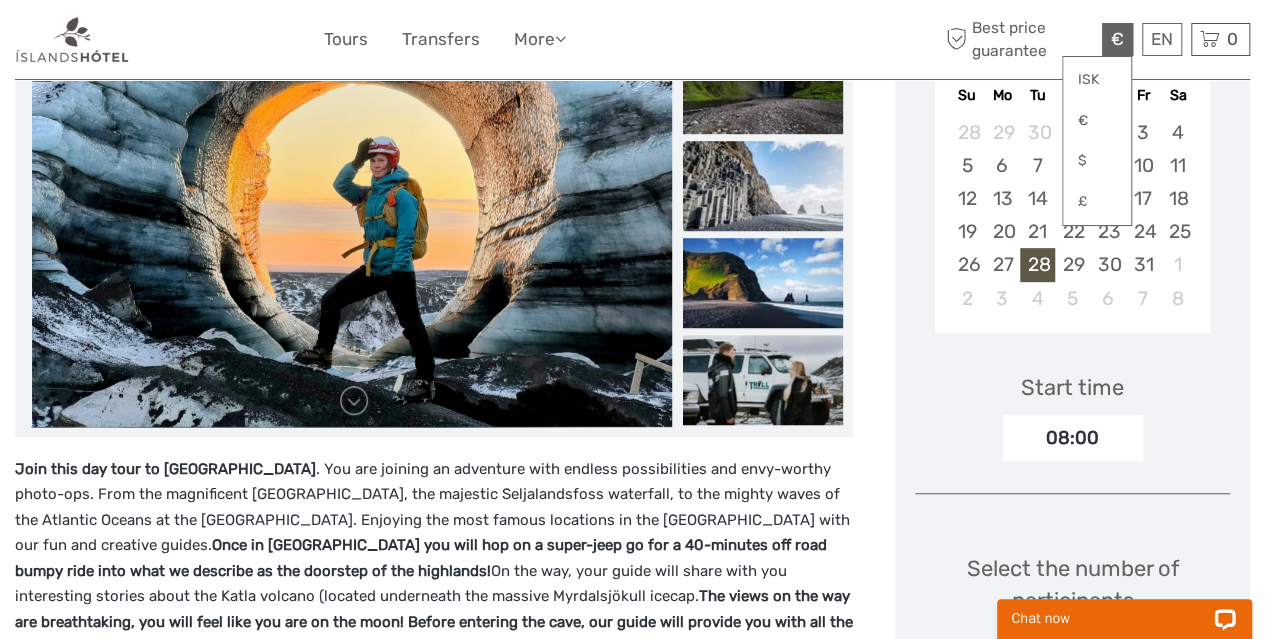 click at bounding box center [763, 186] 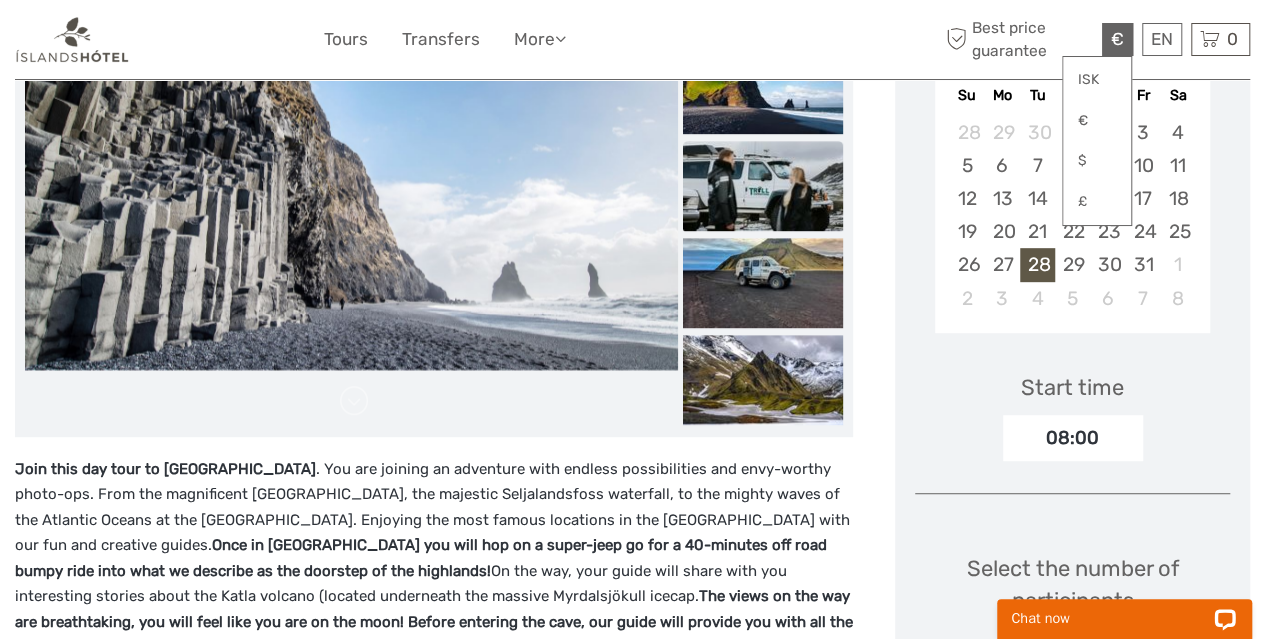 click at bounding box center [763, 186] 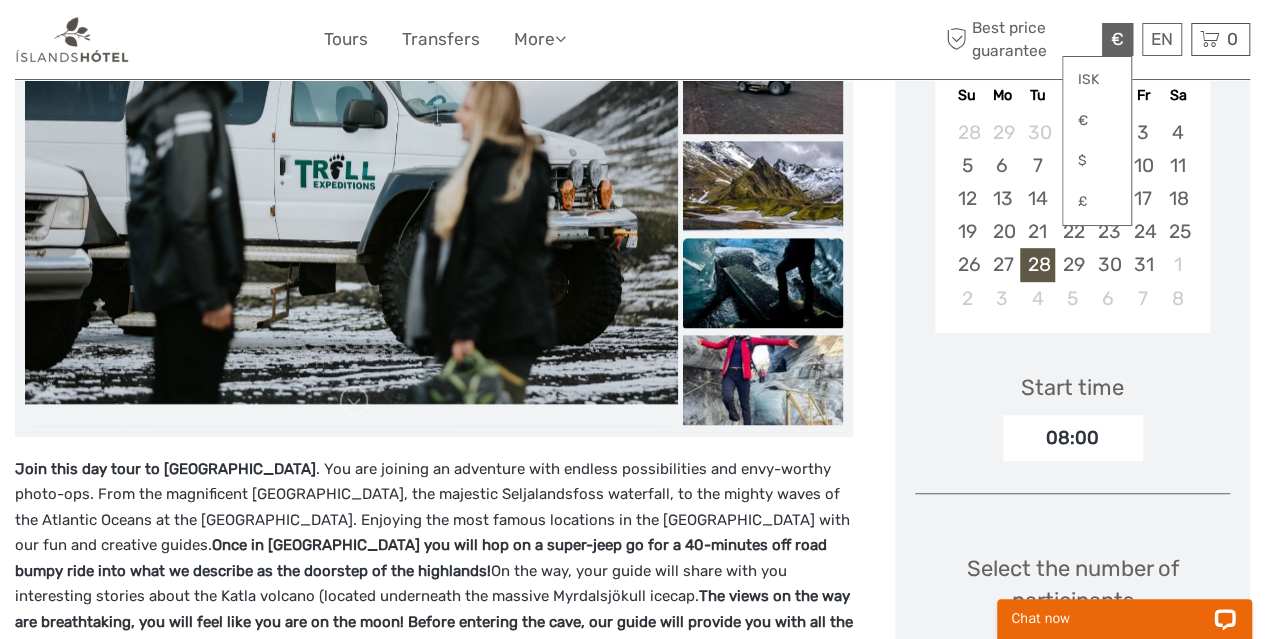 click at bounding box center (763, 283) 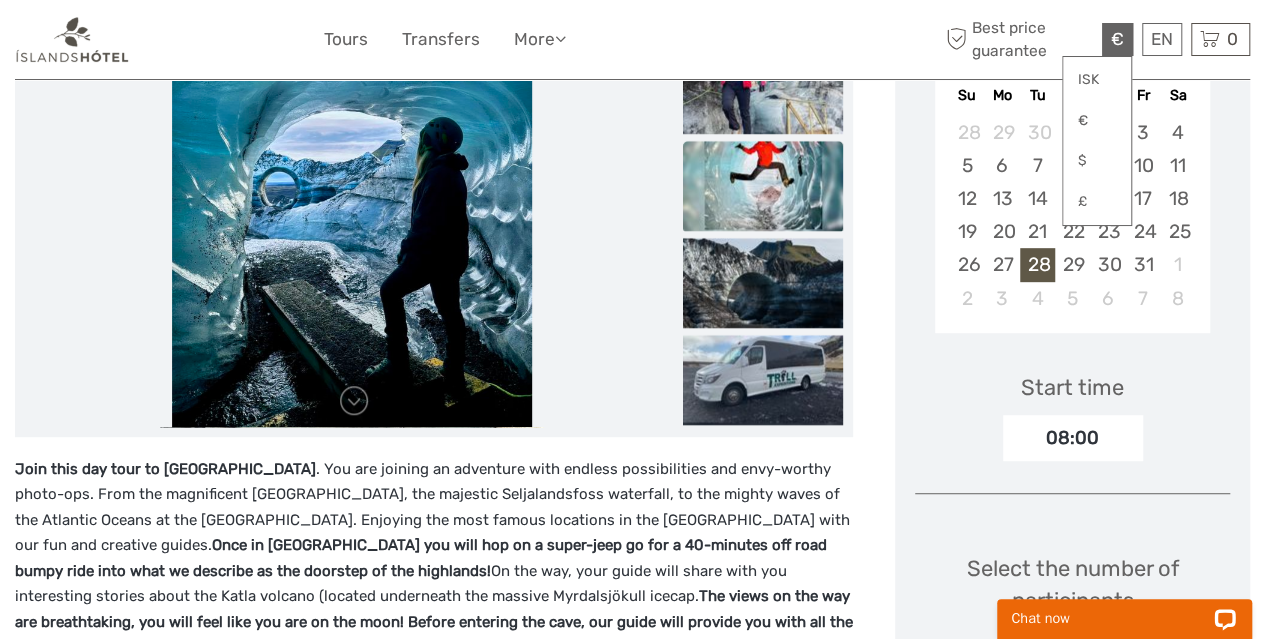click at bounding box center (763, 186) 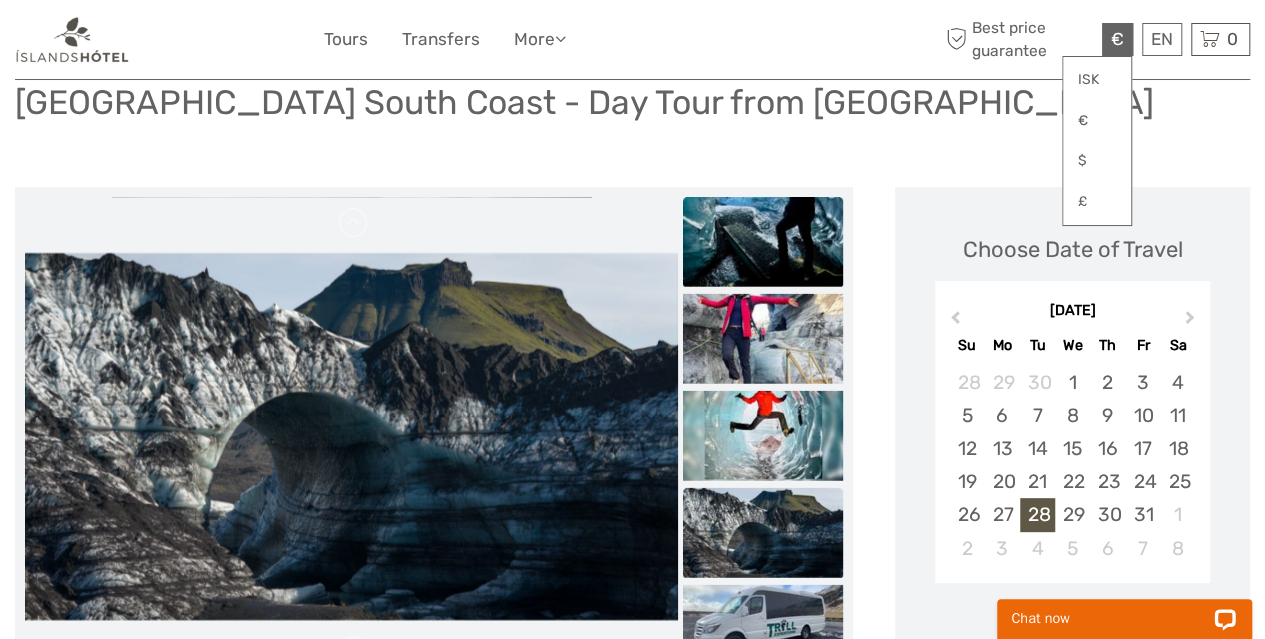 scroll, scrollTop: 0, scrollLeft: 0, axis: both 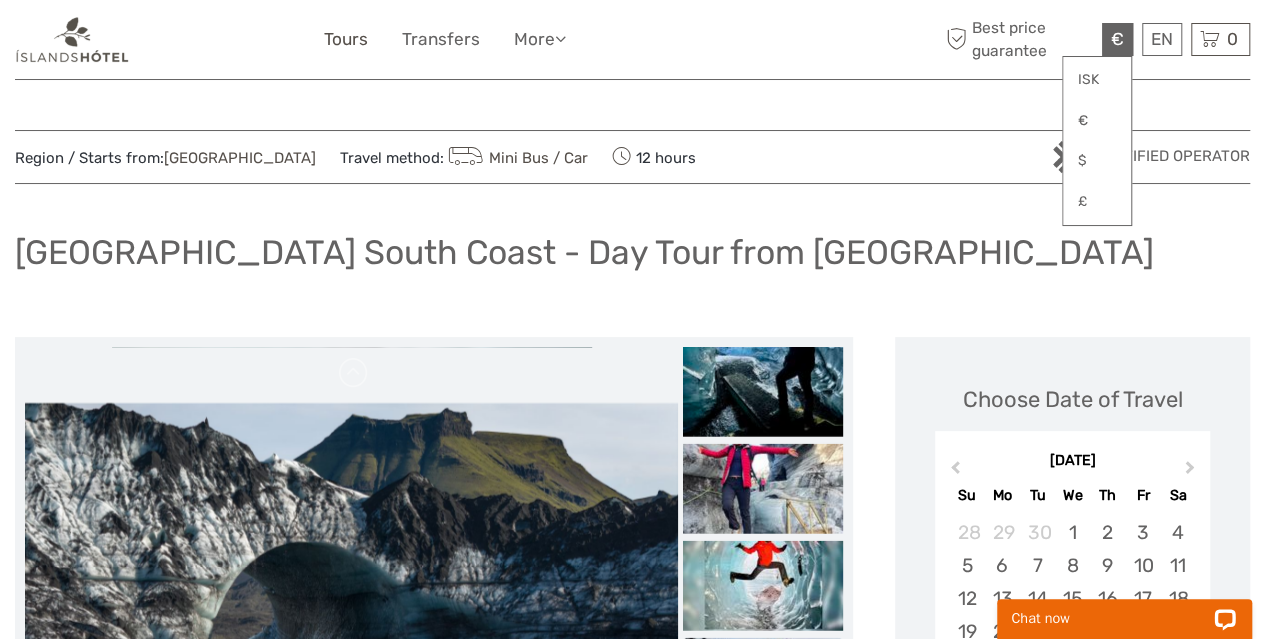 click on "Tours" at bounding box center (346, 39) 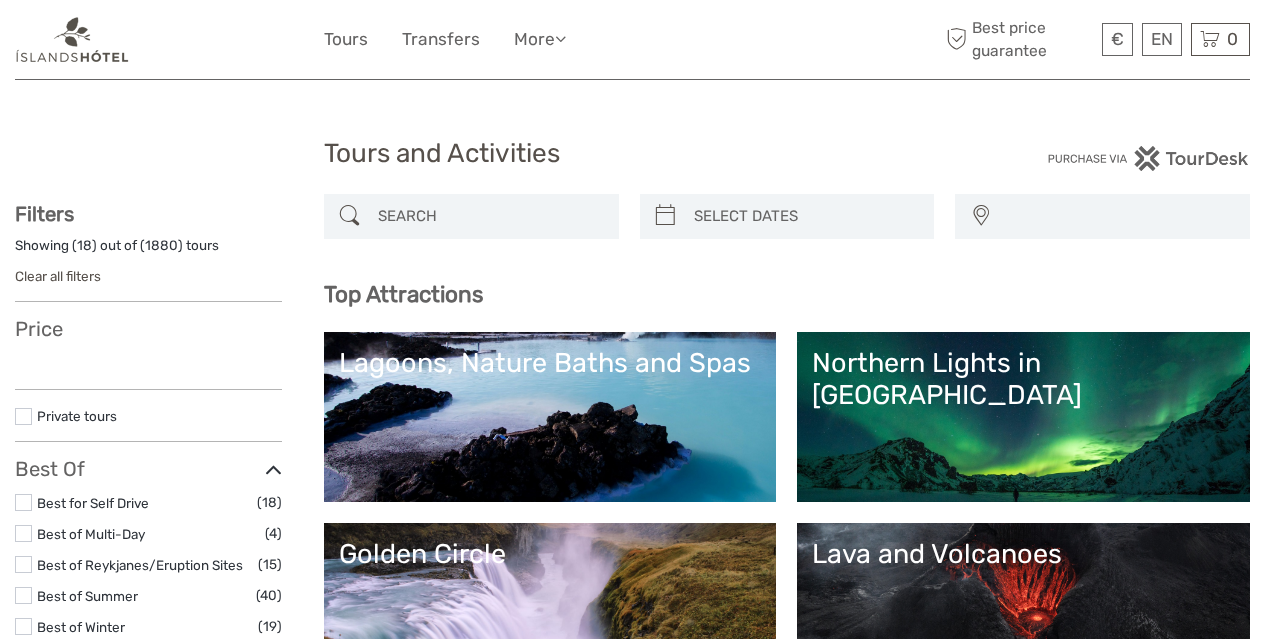 select 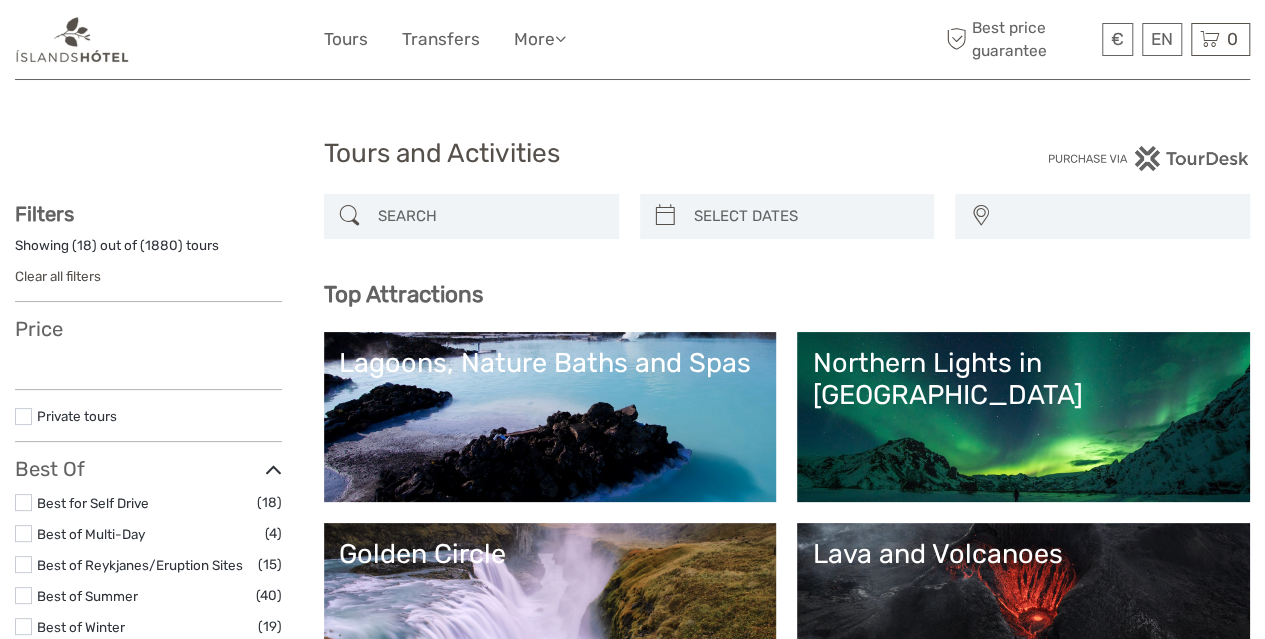 select 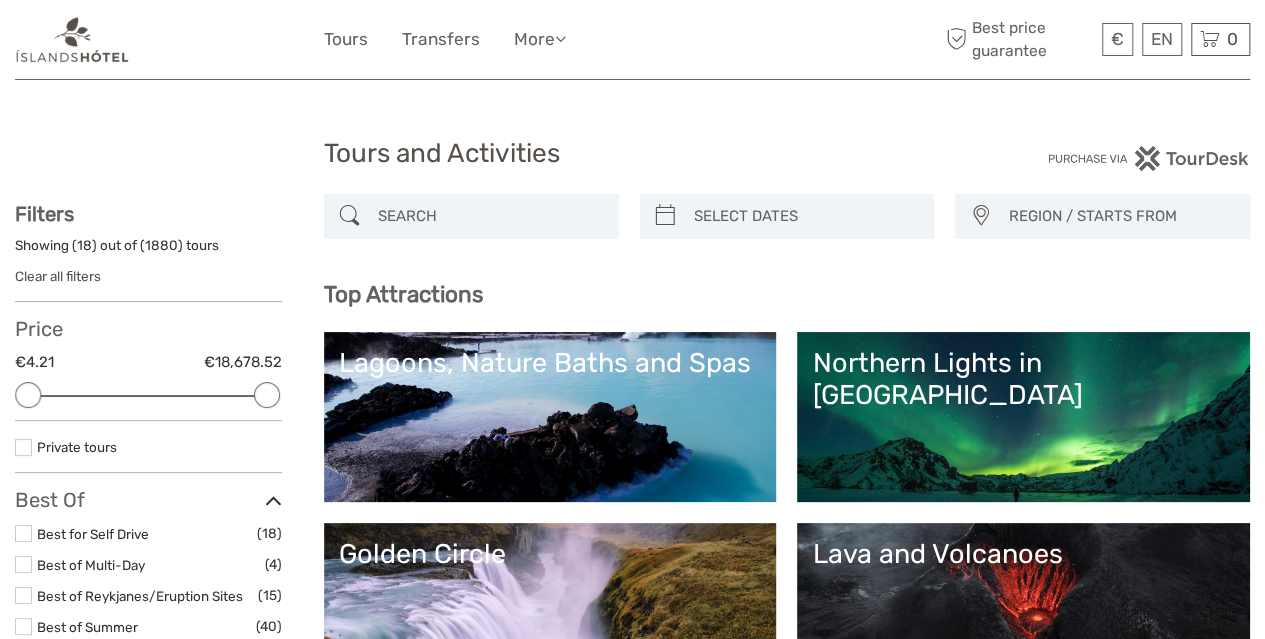 scroll, scrollTop: 0, scrollLeft: 0, axis: both 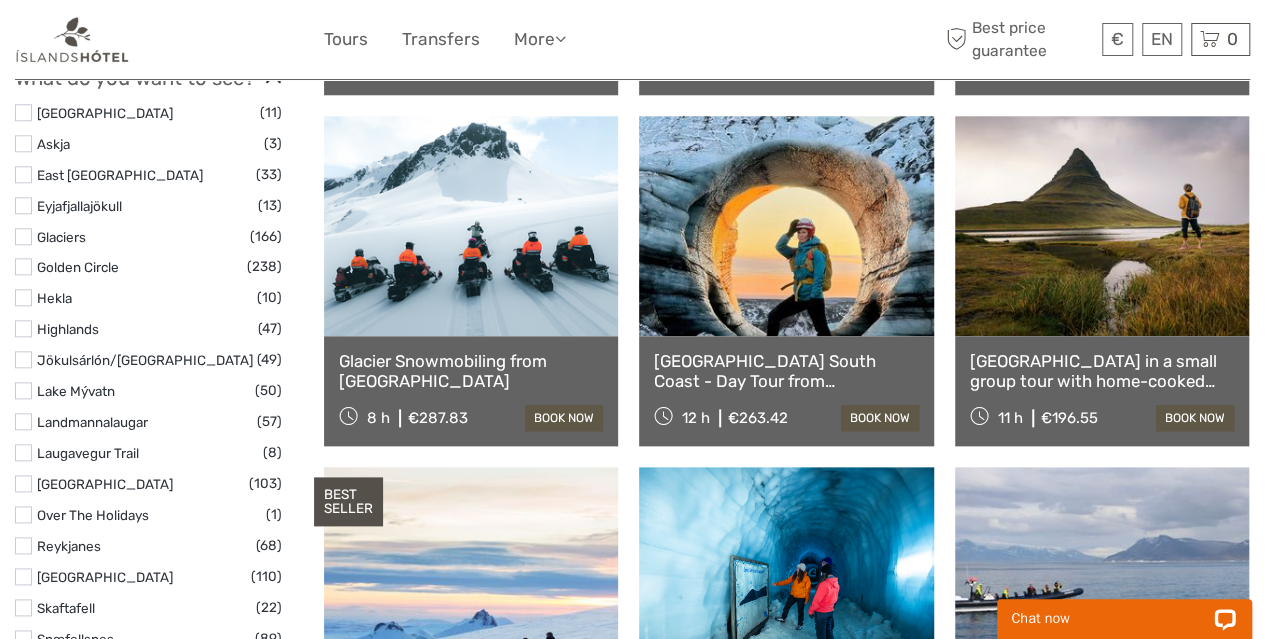 click at bounding box center (471, 226) 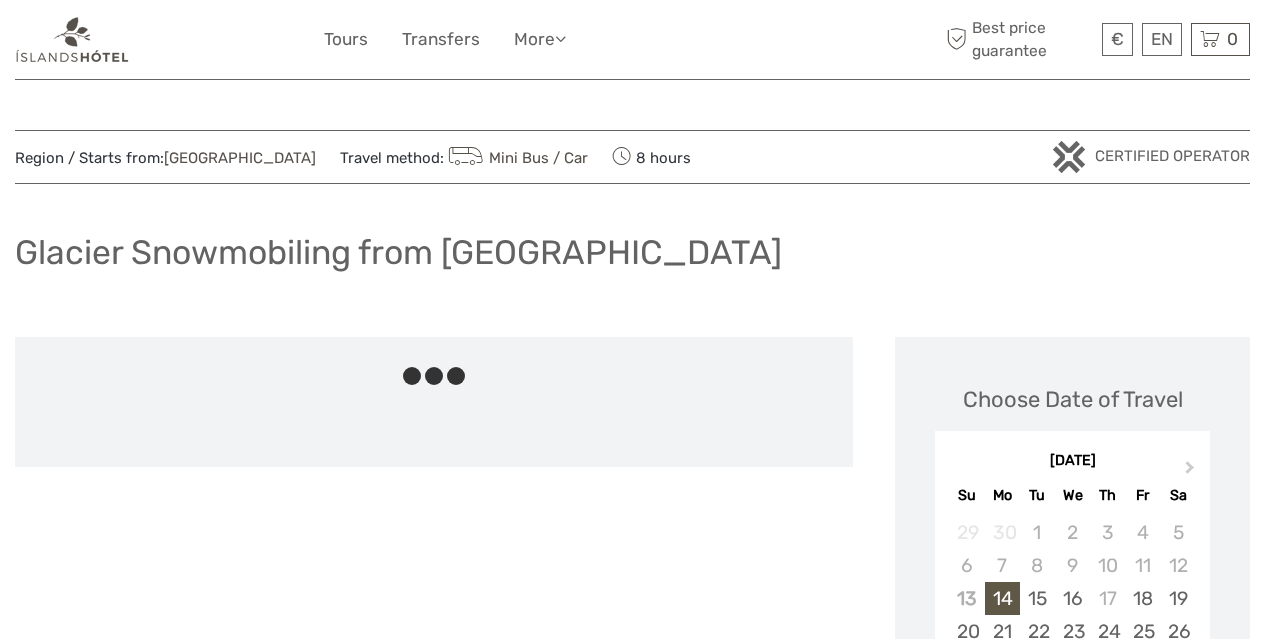 scroll, scrollTop: 0, scrollLeft: 0, axis: both 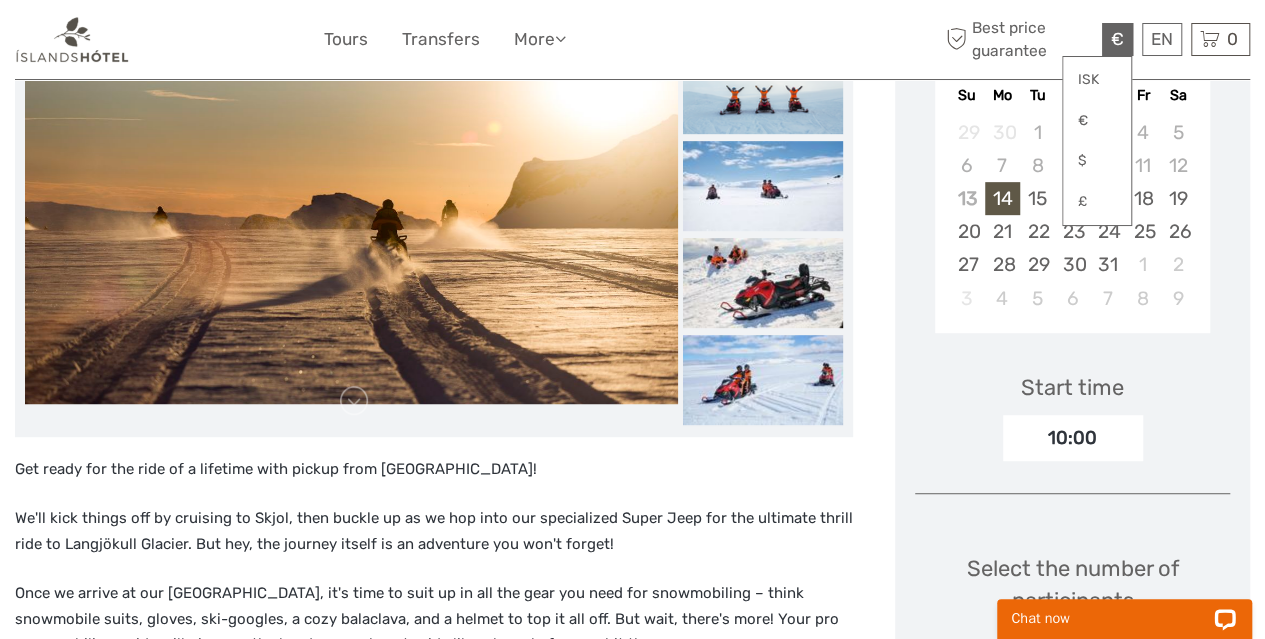 click on "€
ISK
€
$
£" at bounding box center [1117, 39] 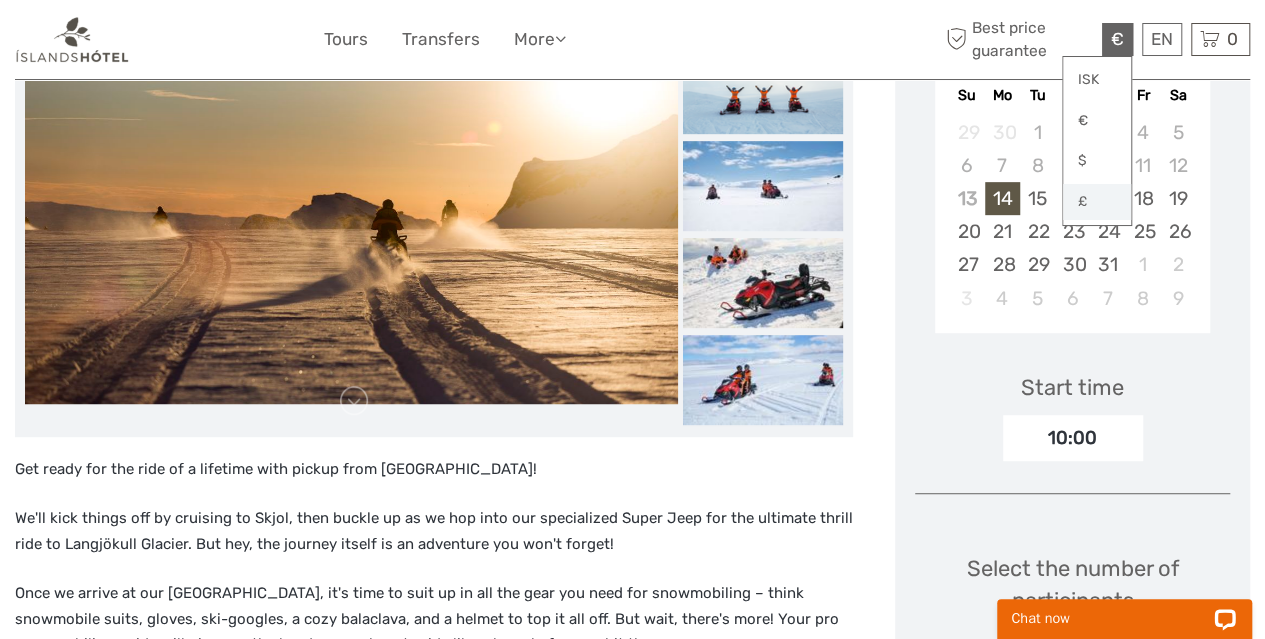 click on "£" at bounding box center (1097, 202) 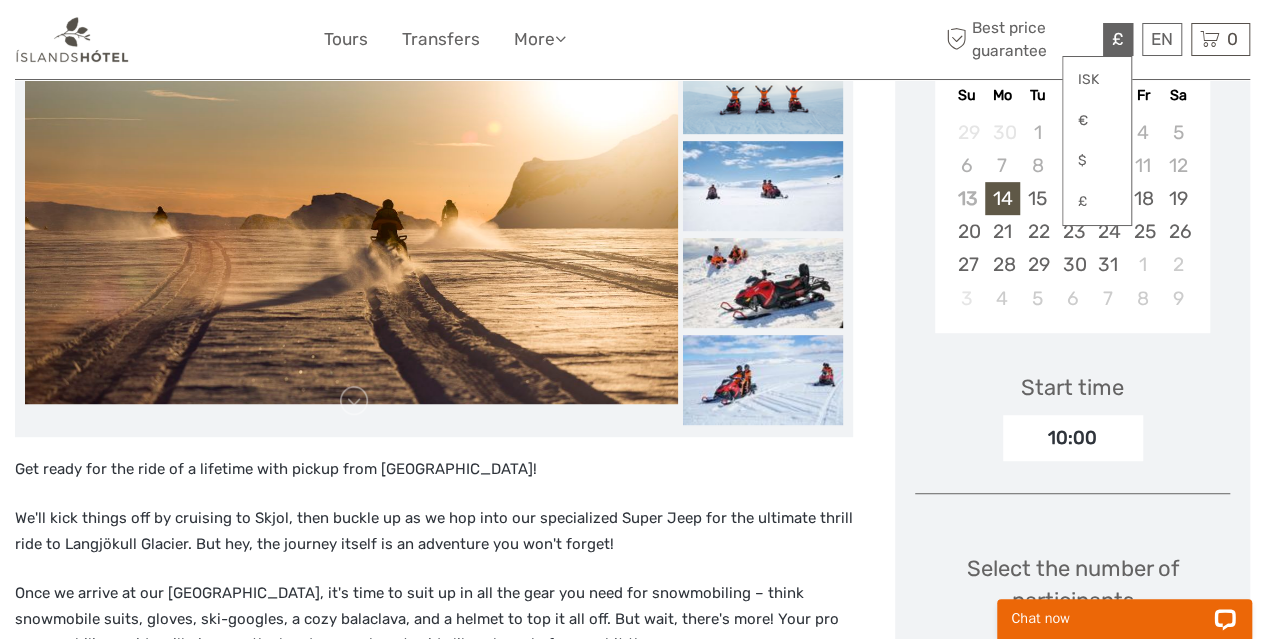 click on "Choose Date of Travel Next Month [DATE] Su Mo Tu We Th Fr Sa 29 30 1 2 3 4 5 6 7 8 9 10 11 12 13 14 15 16 17 18 19 20 21 22 23 24 25 26 27 28 29 30 31 1 2 3 4 5 6 7 8 9 Start time 10:00 Select the number of participants (min. 1 participant) Participant - sharing a snowmobile (per person) 17+ years £249.30 - 1 + Child [DEMOGRAPHIC_DATA] - 16 years £174.51 - 0 + Participant - solo on a snowmobile 17+ years £310.12 - 0 + I would like to be picked up (required) Free Pickup Total :  £249.30 Best price guarantee ADD TO CART EXPRESS CHECKOUT" at bounding box center [1072, 606] 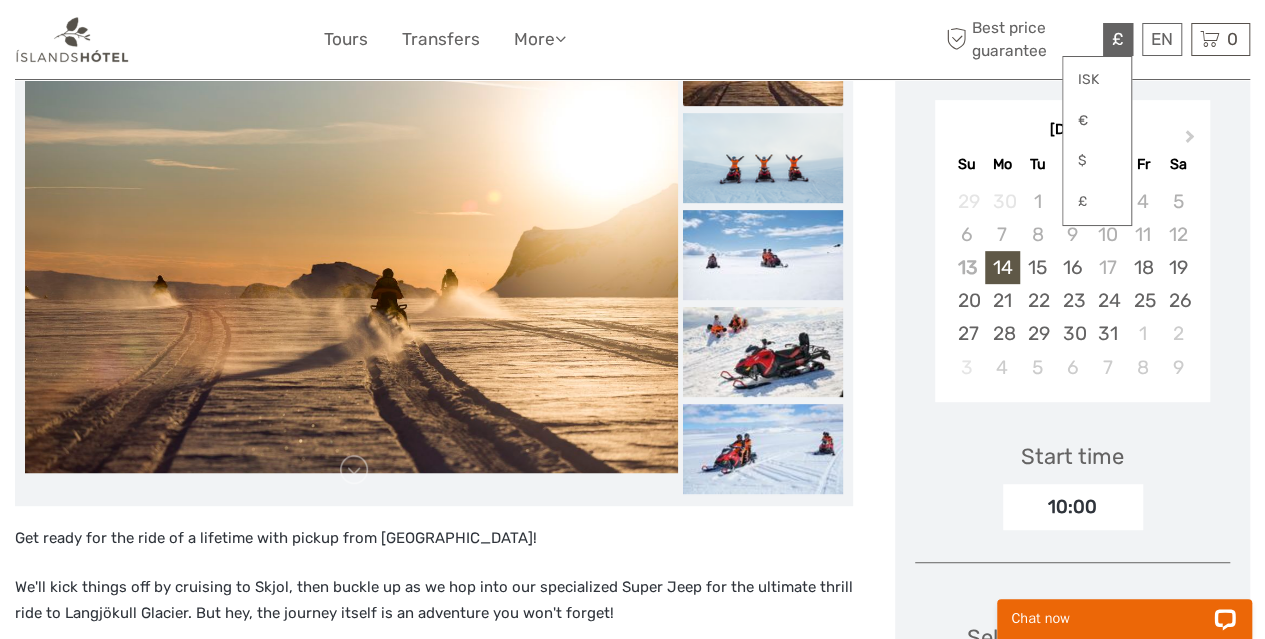scroll, scrollTop: 300, scrollLeft: 0, axis: vertical 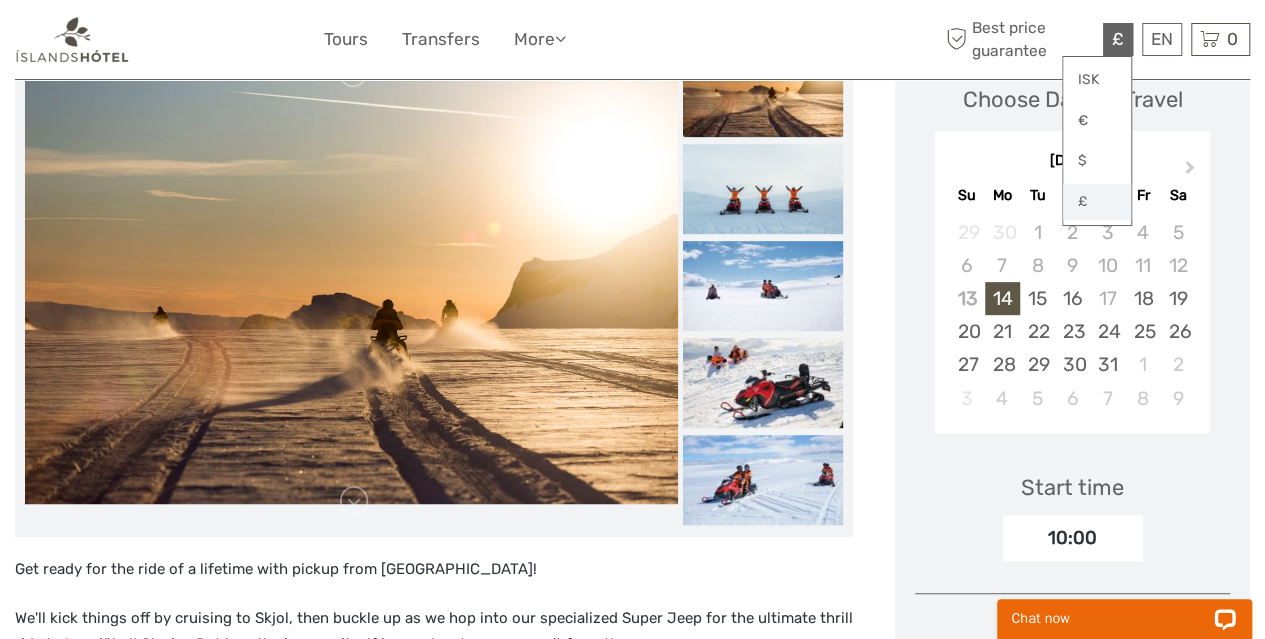 click on "£" at bounding box center (1097, 202) 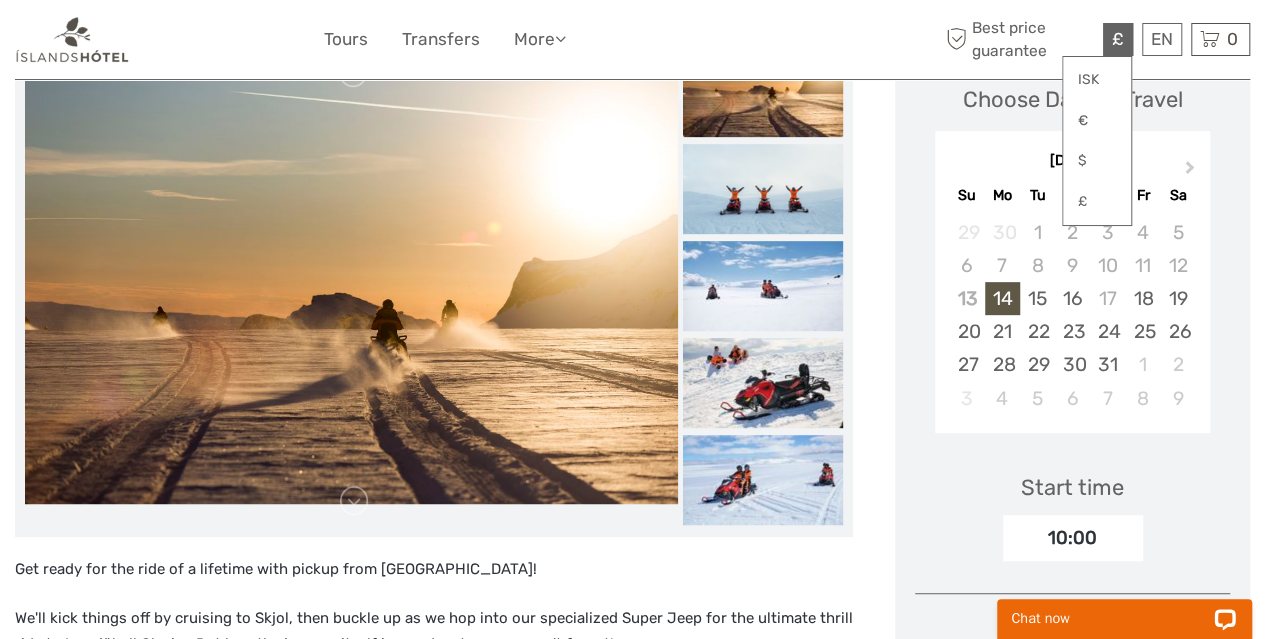 click on "Choose Date of Travel Next Month July 2025 Su Mo Tu We Th Fr Sa 29 30 1 2 3 4 5 6 7 8 9 10 11 12 13 14 15 16 17 18 19 20 21 22 23 24 25 26 27 28 29 30 31 1 2 3 4 5 6 7 8 9" at bounding box center (1072, 251) 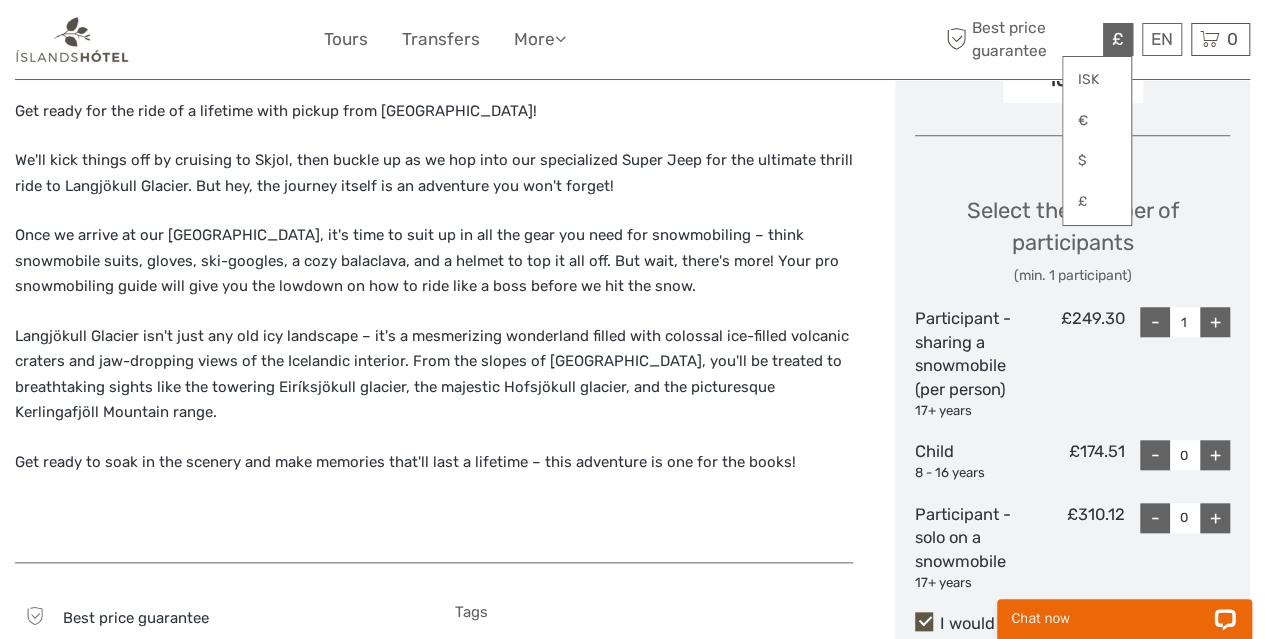 scroll, scrollTop: 800, scrollLeft: 0, axis: vertical 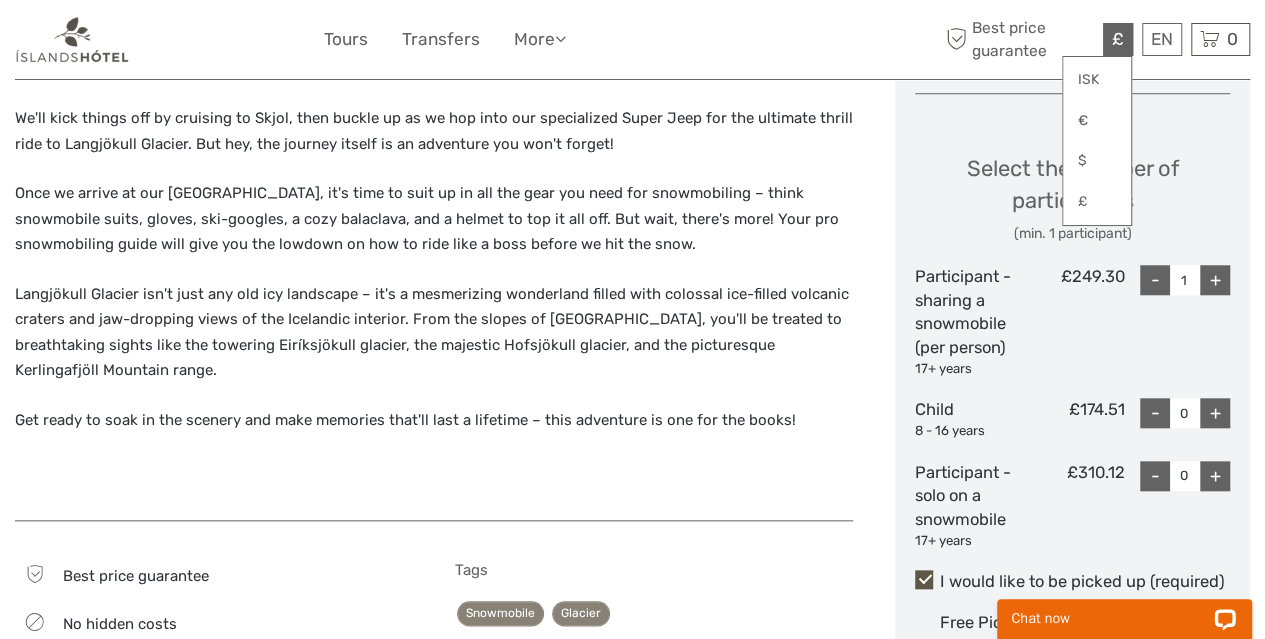click on "+" at bounding box center [1215, 413] 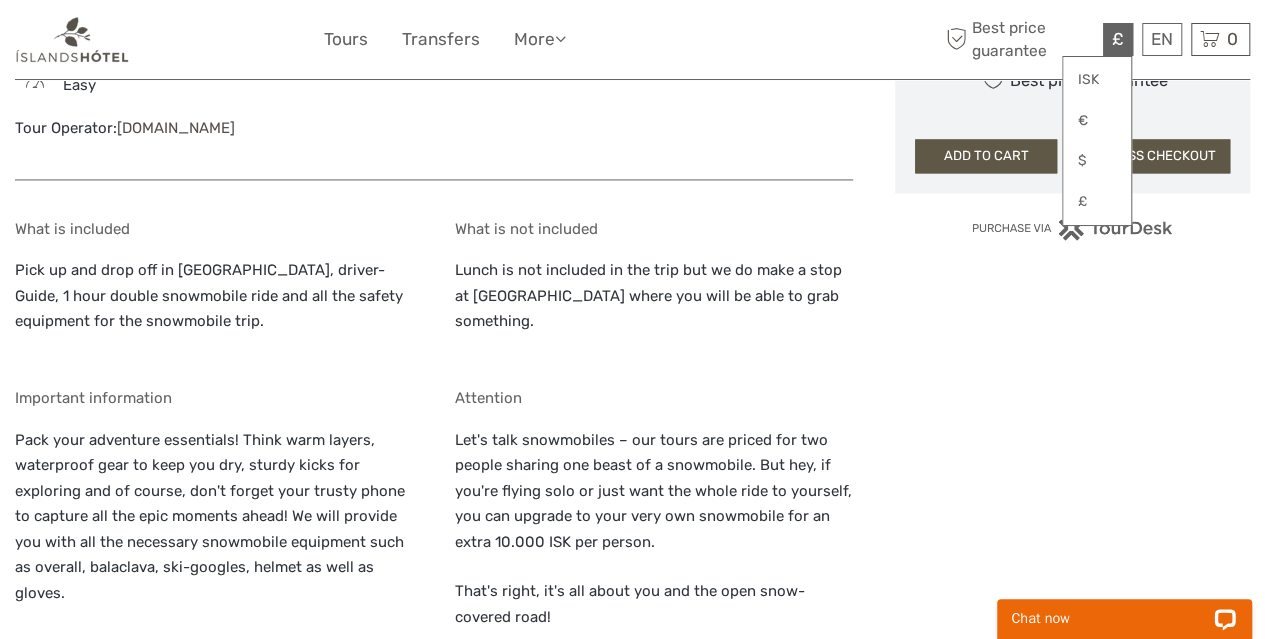 scroll, scrollTop: 1600, scrollLeft: 0, axis: vertical 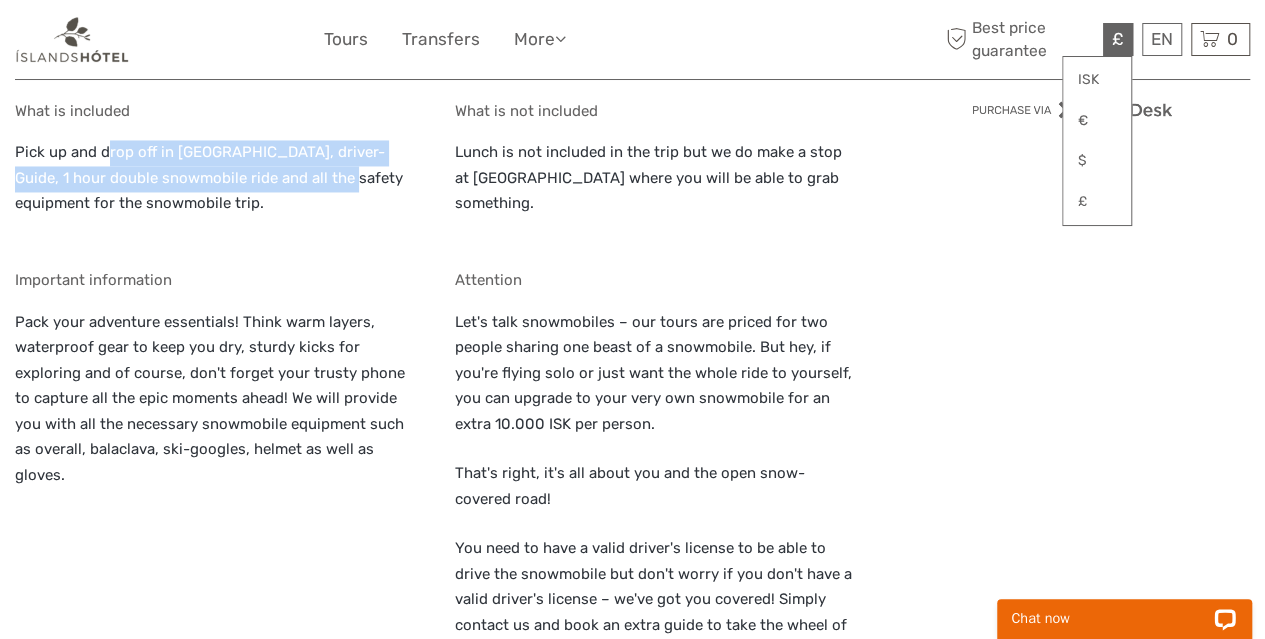 drag, startPoint x: 119, startPoint y: 160, endPoint x: 272, endPoint y: 188, distance: 155.54099 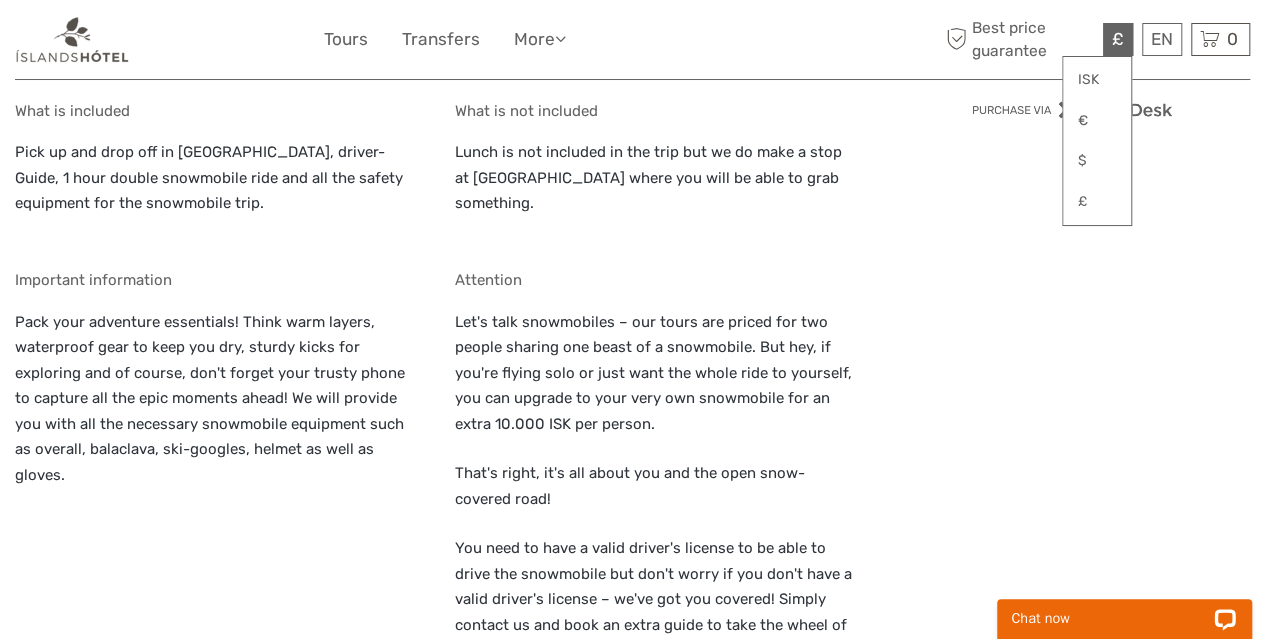 click on "Pick up and drop off in Reykjavík, driver-Guide, 1 hour double snowmobile ride and all the safety equipment for the snowmobile trip." at bounding box center (214, 178) 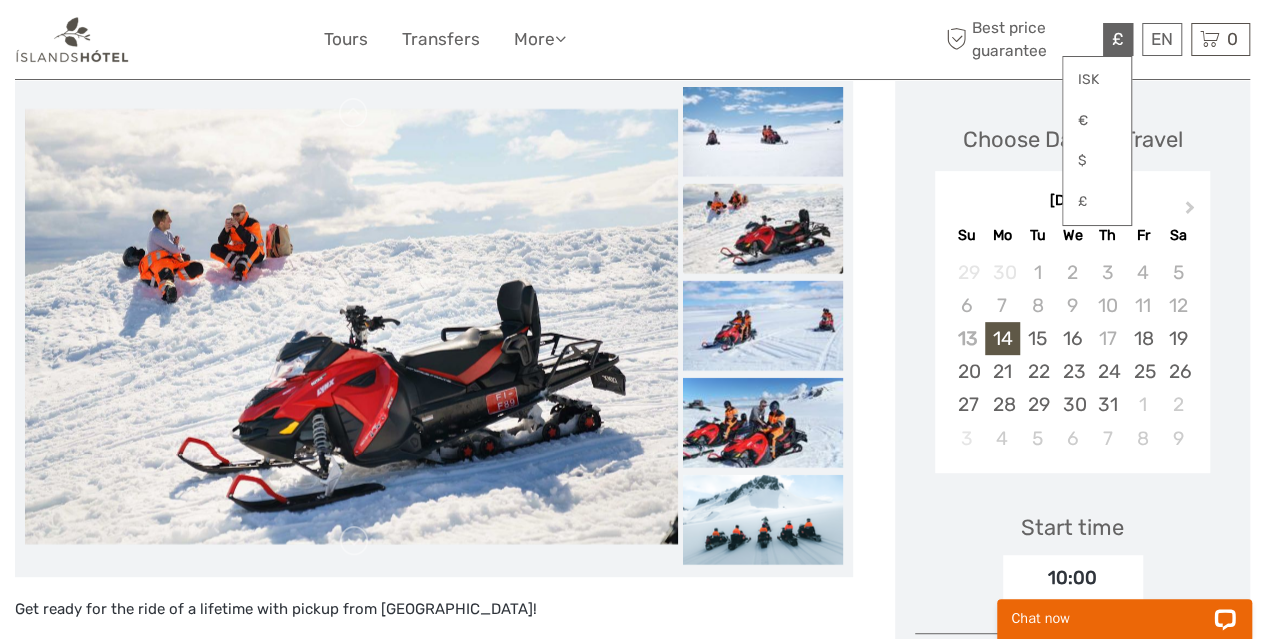 scroll, scrollTop: 0, scrollLeft: 0, axis: both 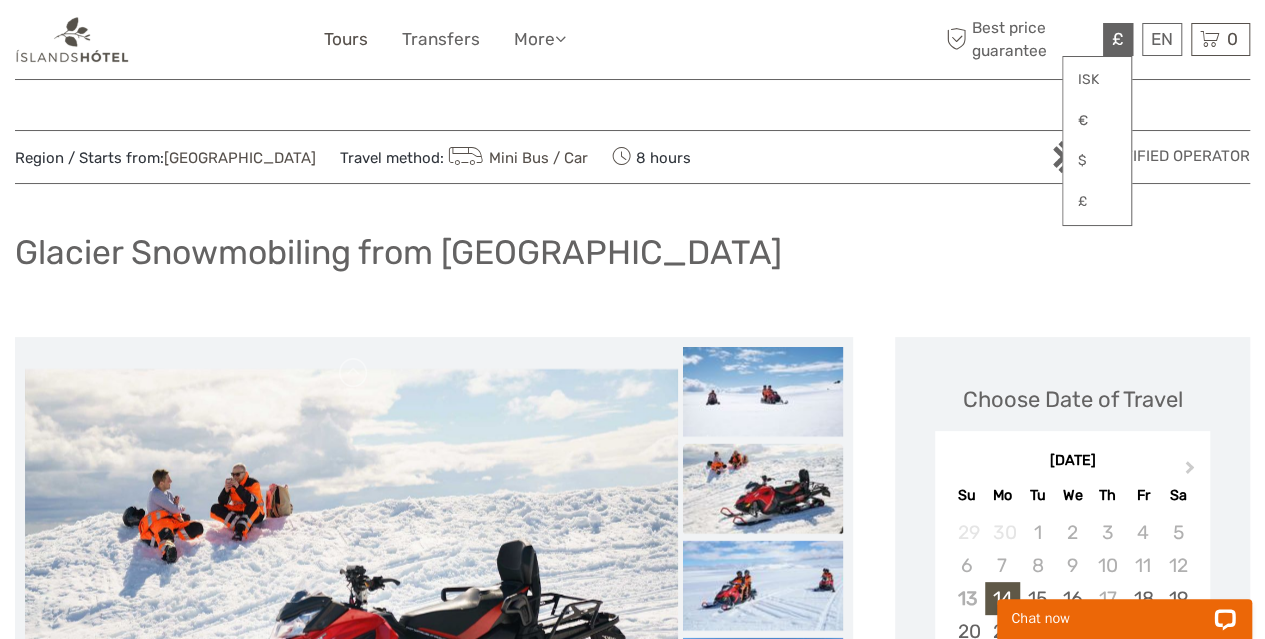 click on "Tours" at bounding box center [346, 39] 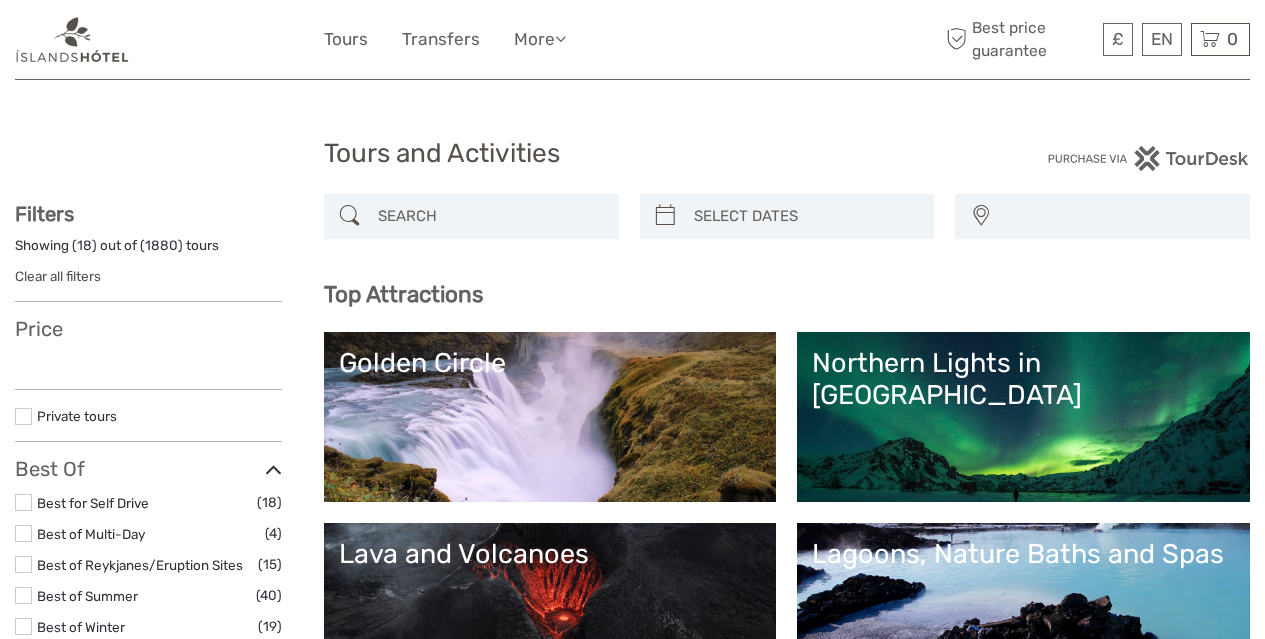 select 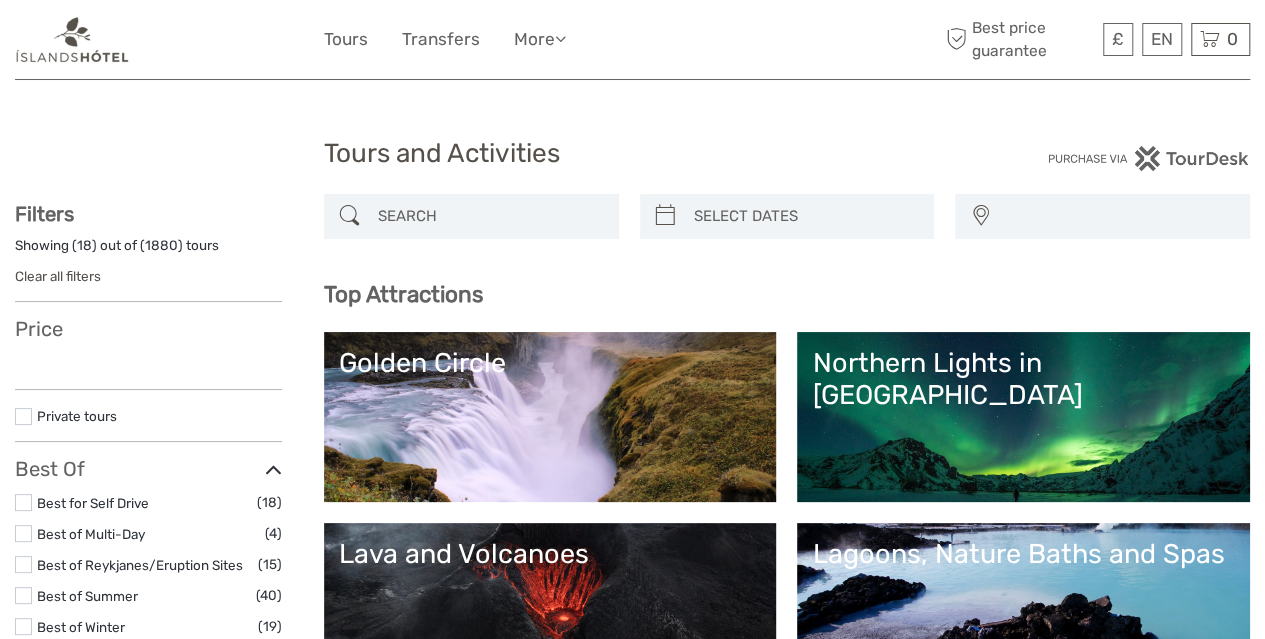 select 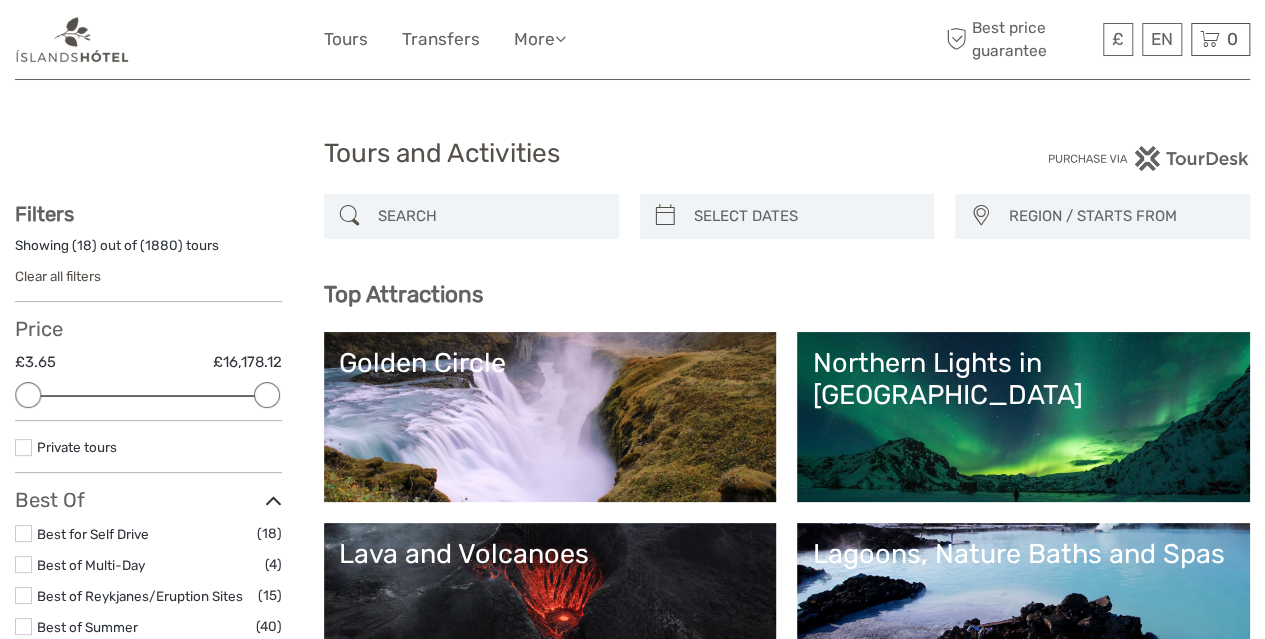 scroll, scrollTop: 71, scrollLeft: 0, axis: vertical 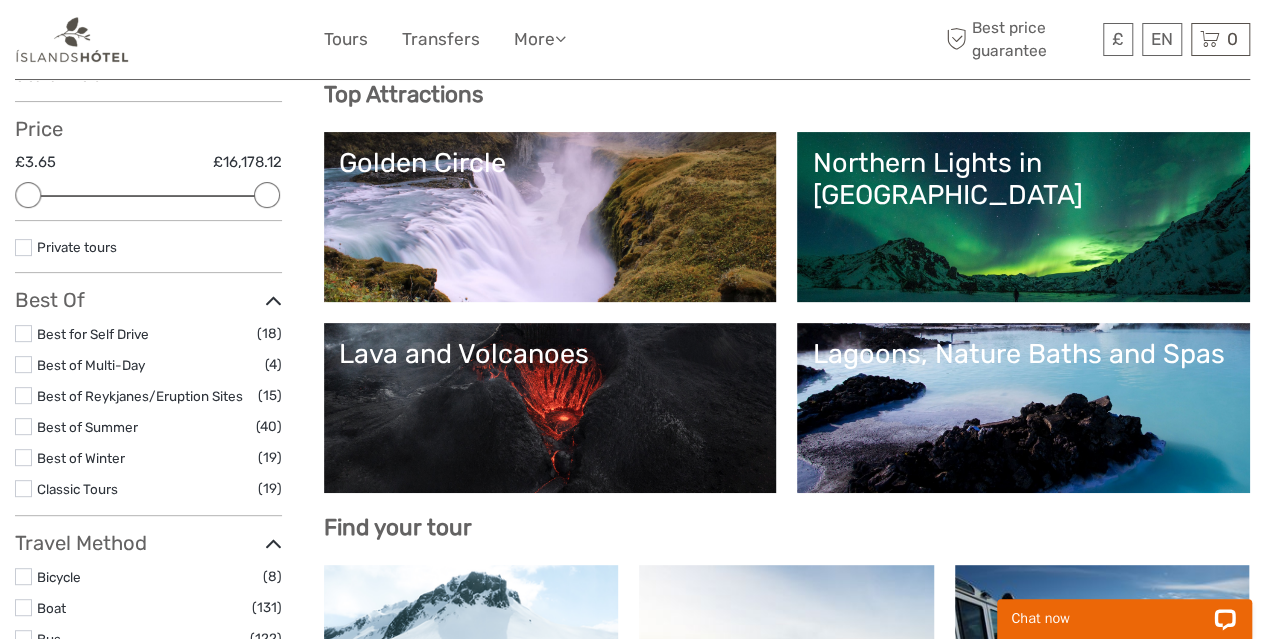 click on "Golden Circle" at bounding box center [550, 217] 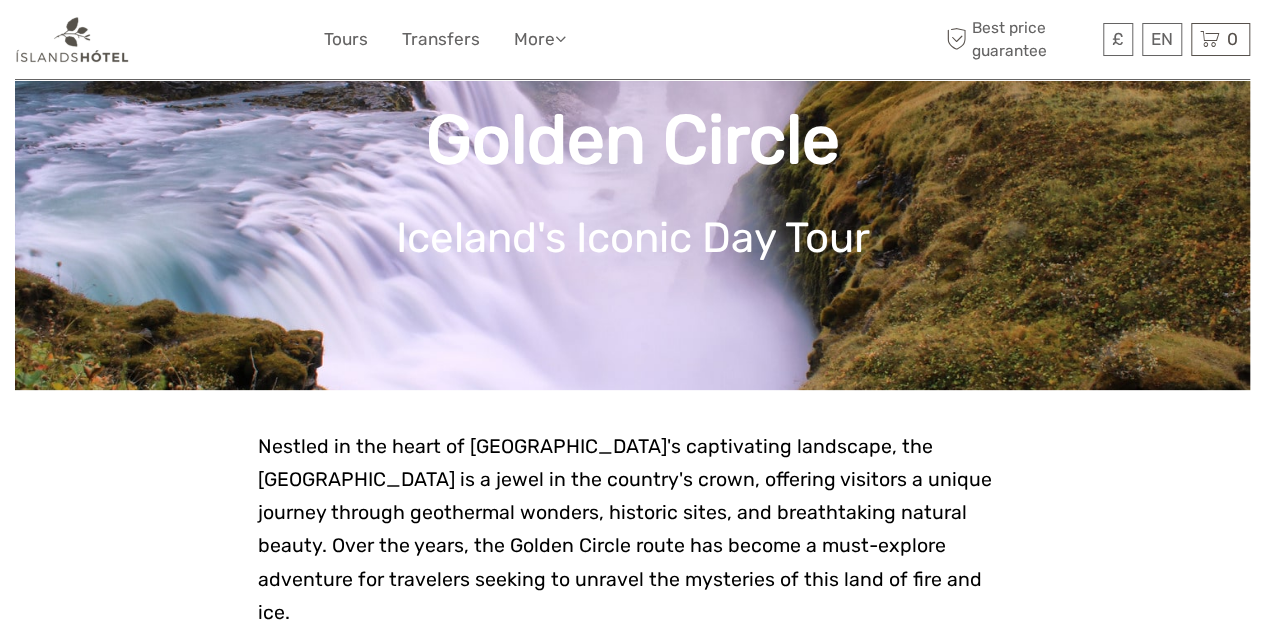 scroll, scrollTop: 300, scrollLeft: 0, axis: vertical 